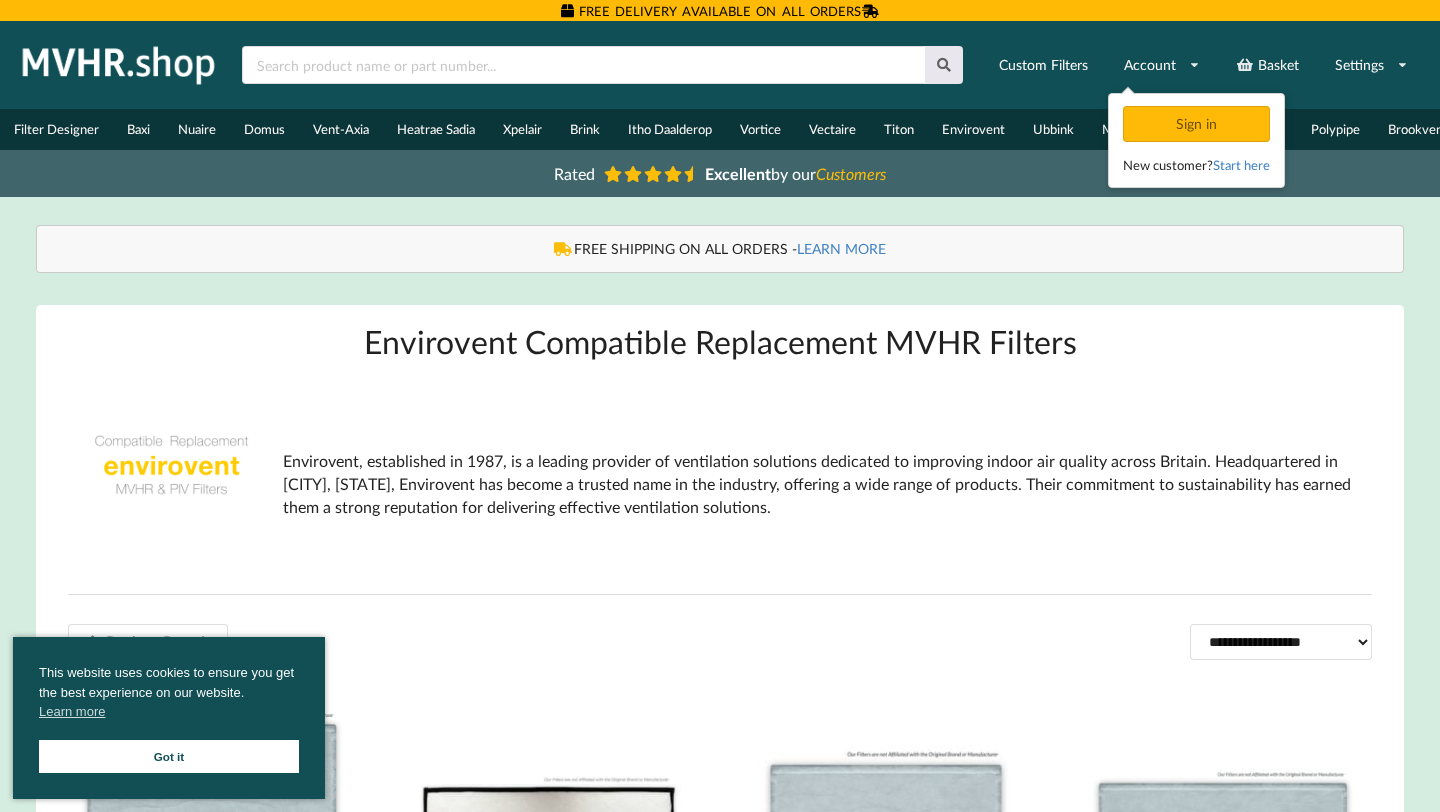 scroll, scrollTop: 365, scrollLeft: 0, axis: vertical 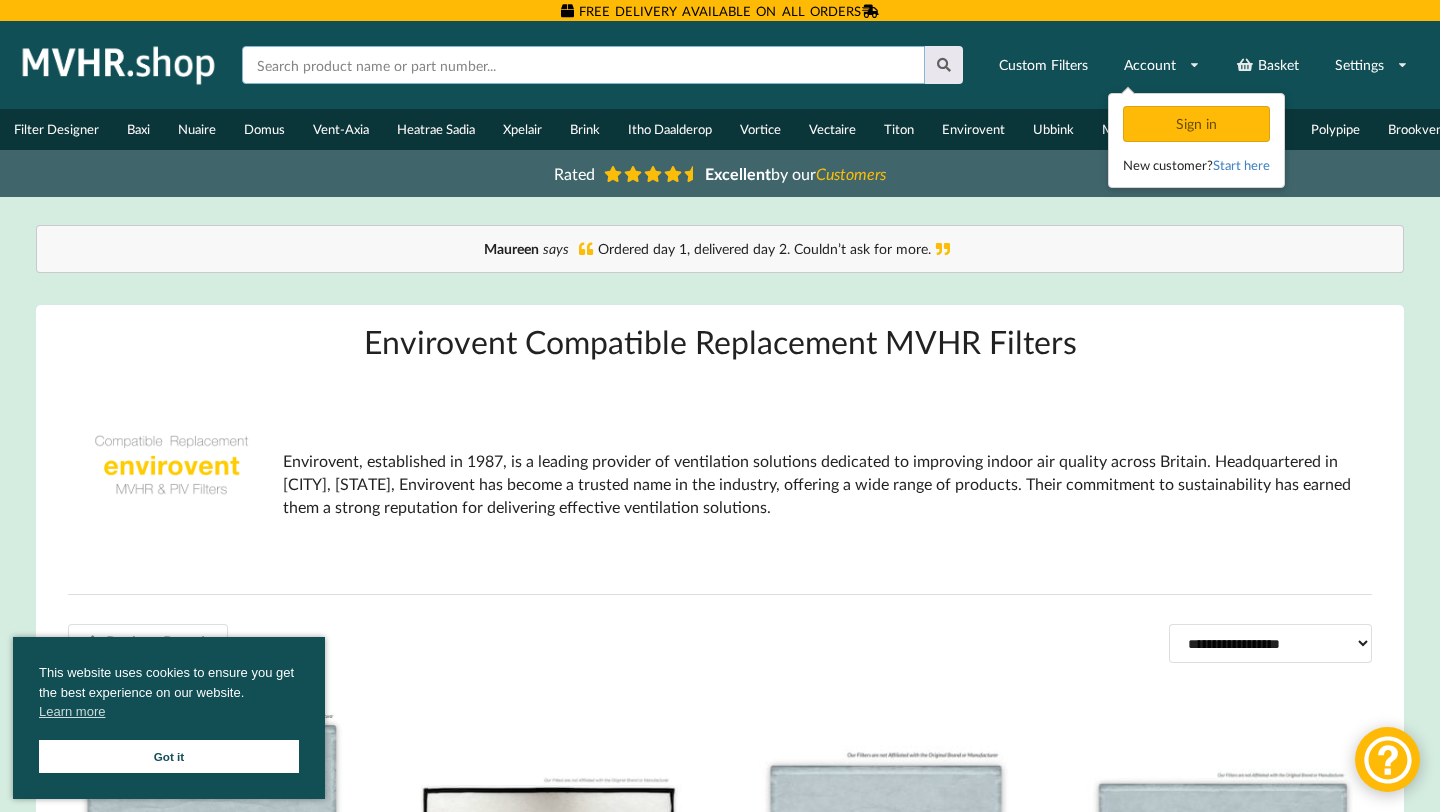 click at bounding box center (583, 65) 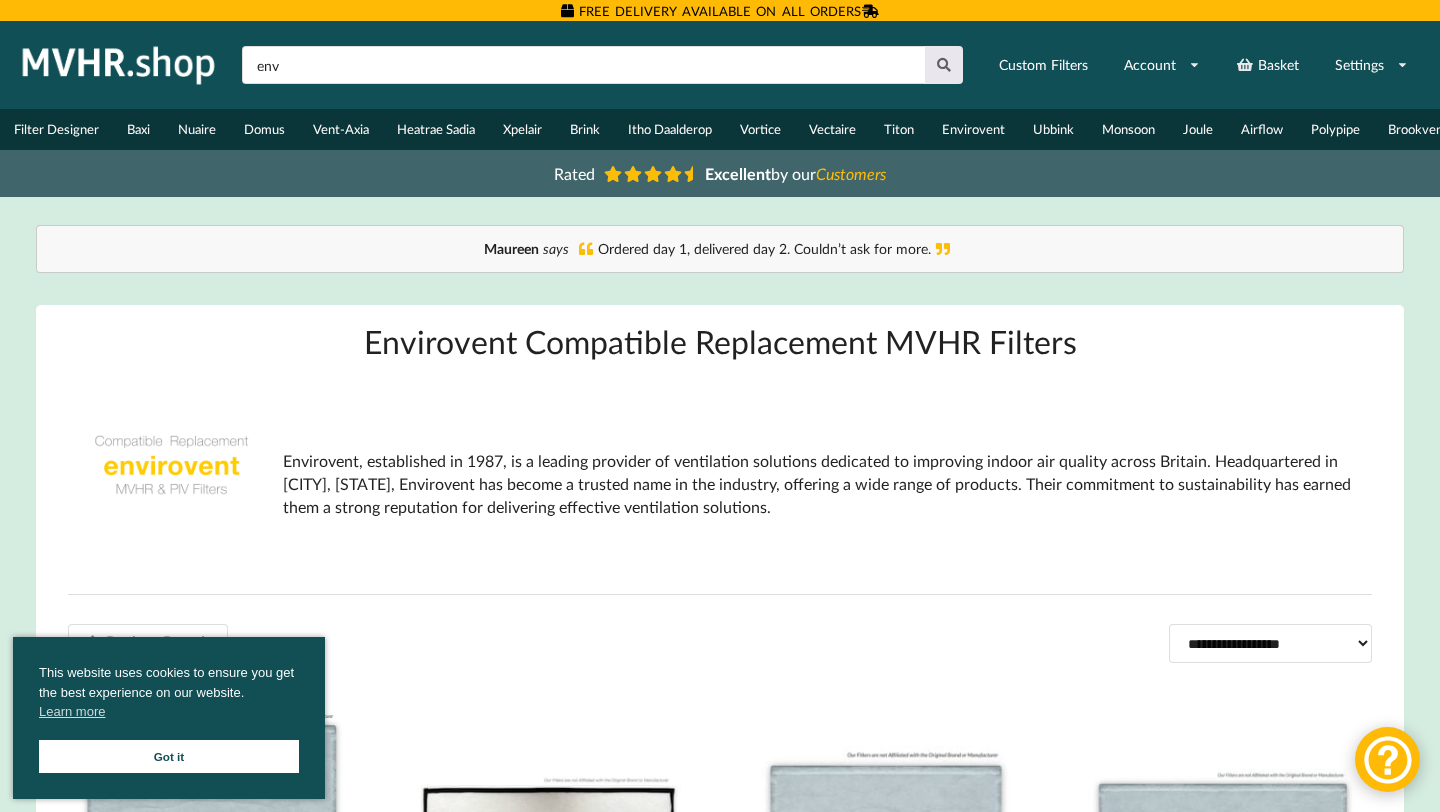 click on "Got it" at bounding box center (169, 756) 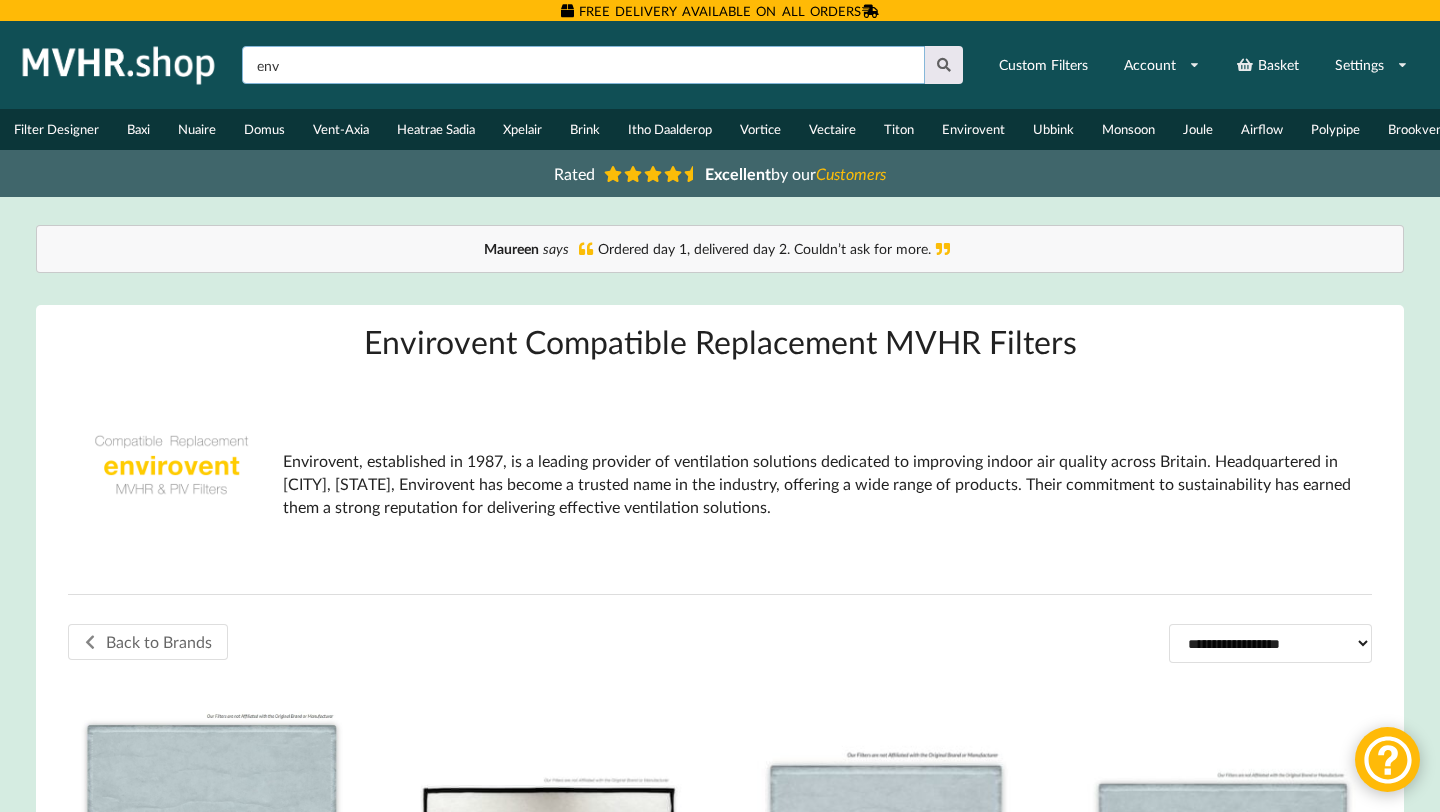 click on "env" at bounding box center (583, 65) 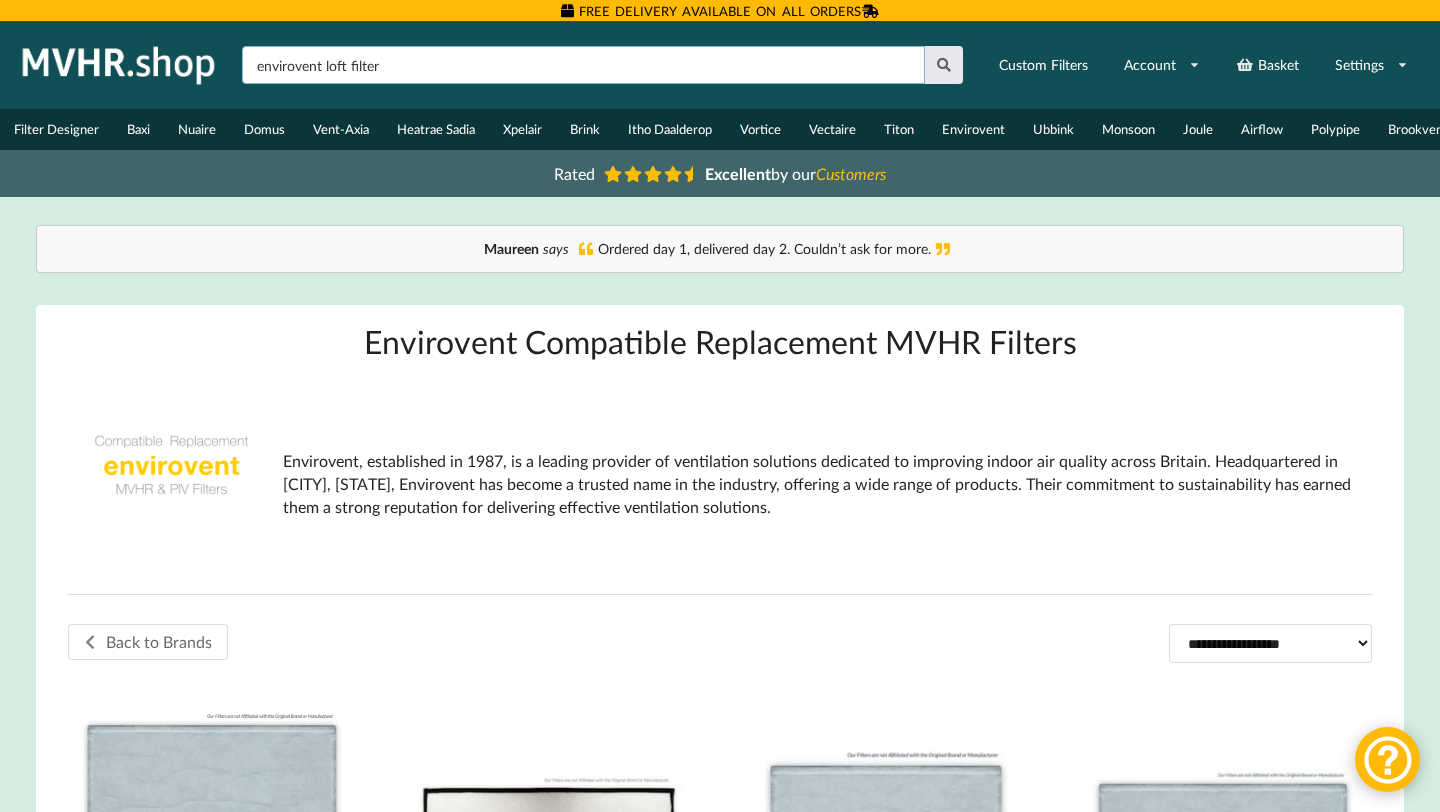 type on "envirovent loft filter" 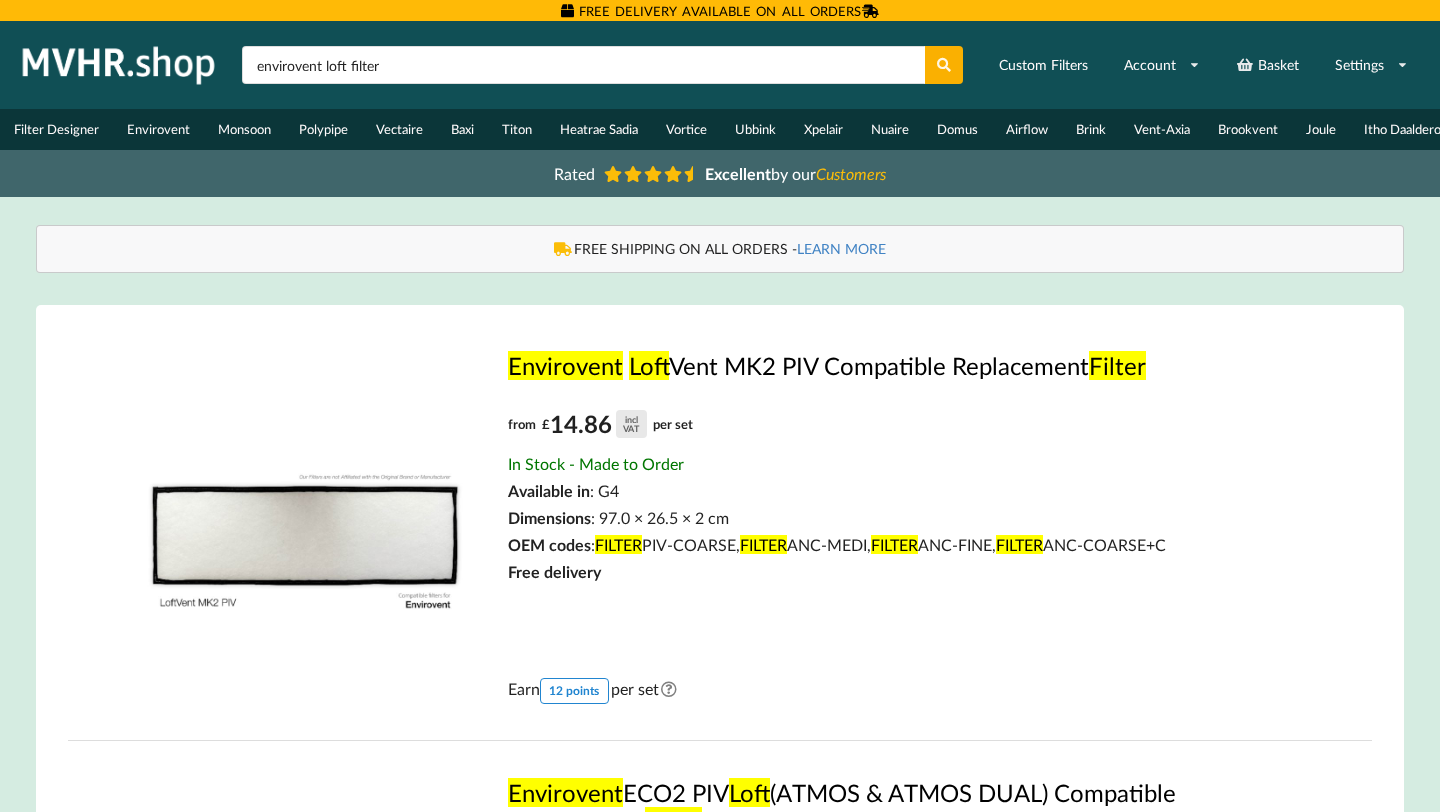 scroll, scrollTop: 0, scrollLeft: 0, axis: both 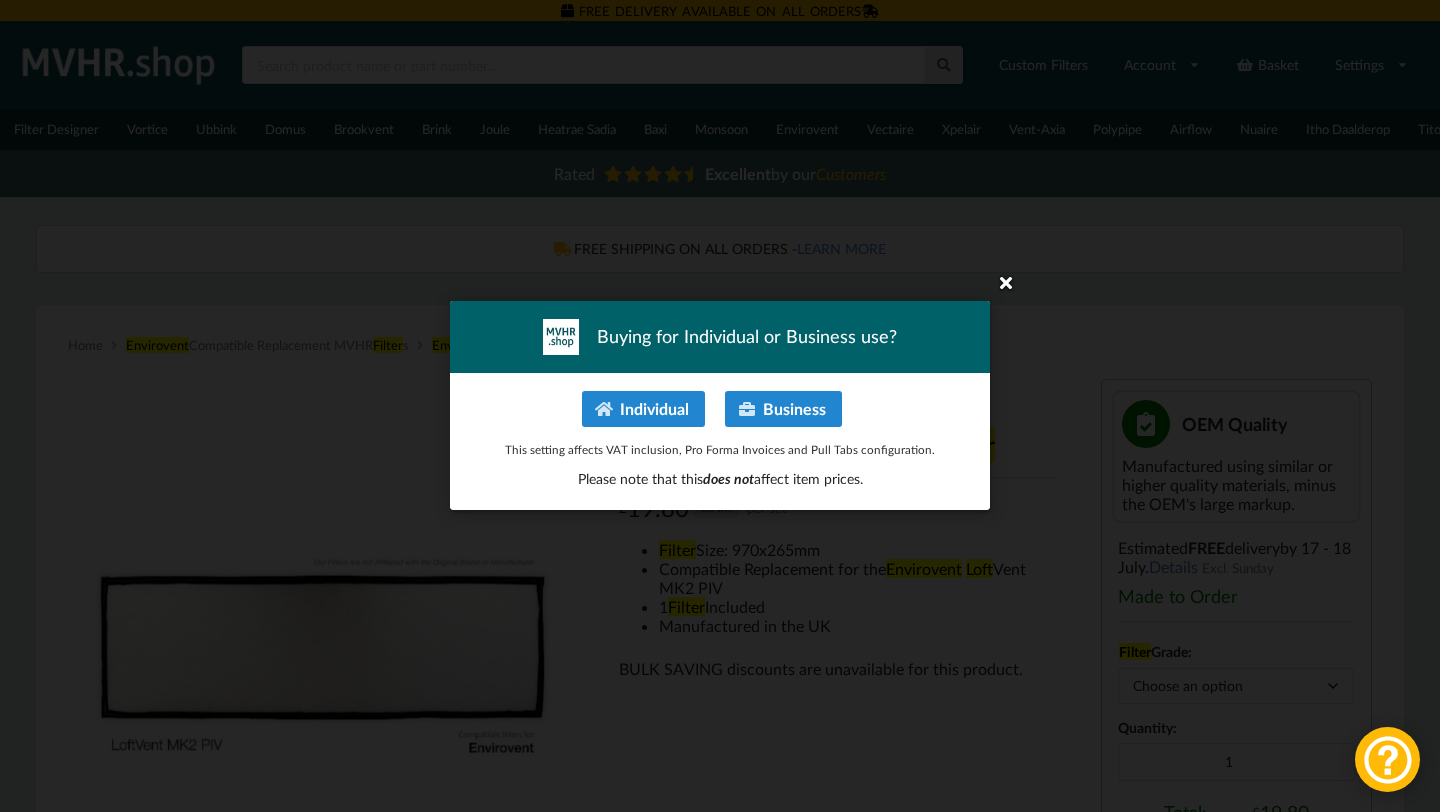 click at bounding box center (1006, 282) 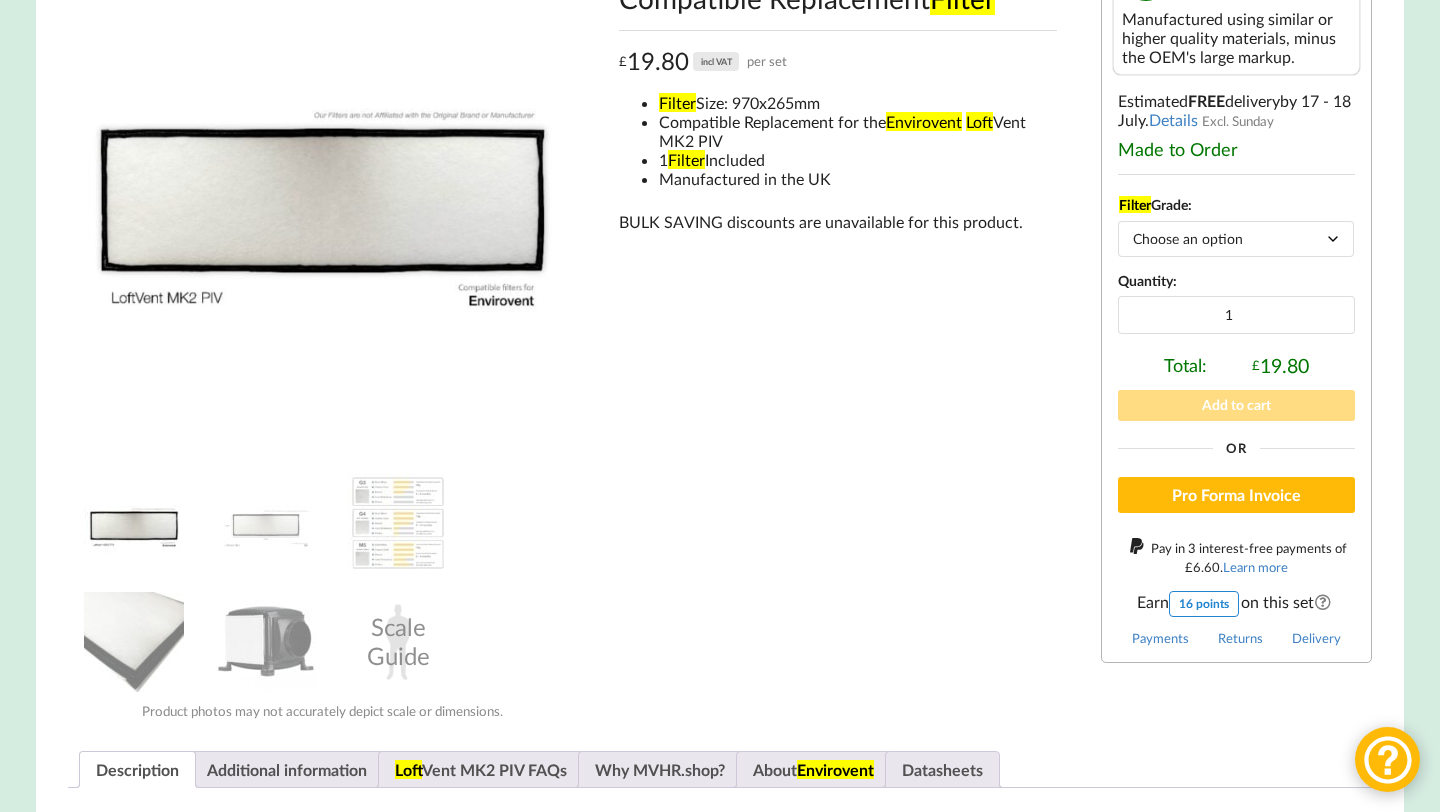 scroll, scrollTop: 449, scrollLeft: 0, axis: vertical 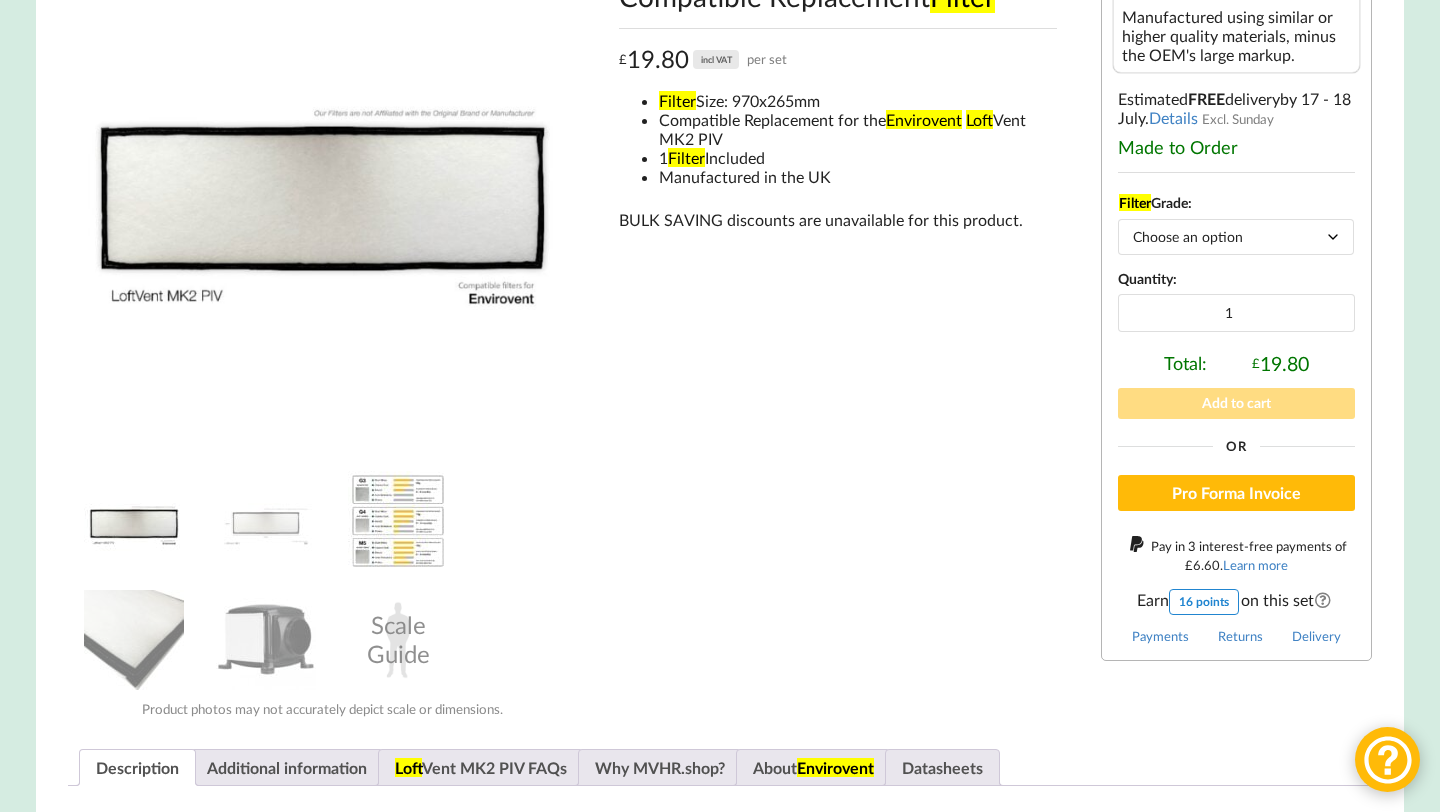 click at bounding box center [398, 521] 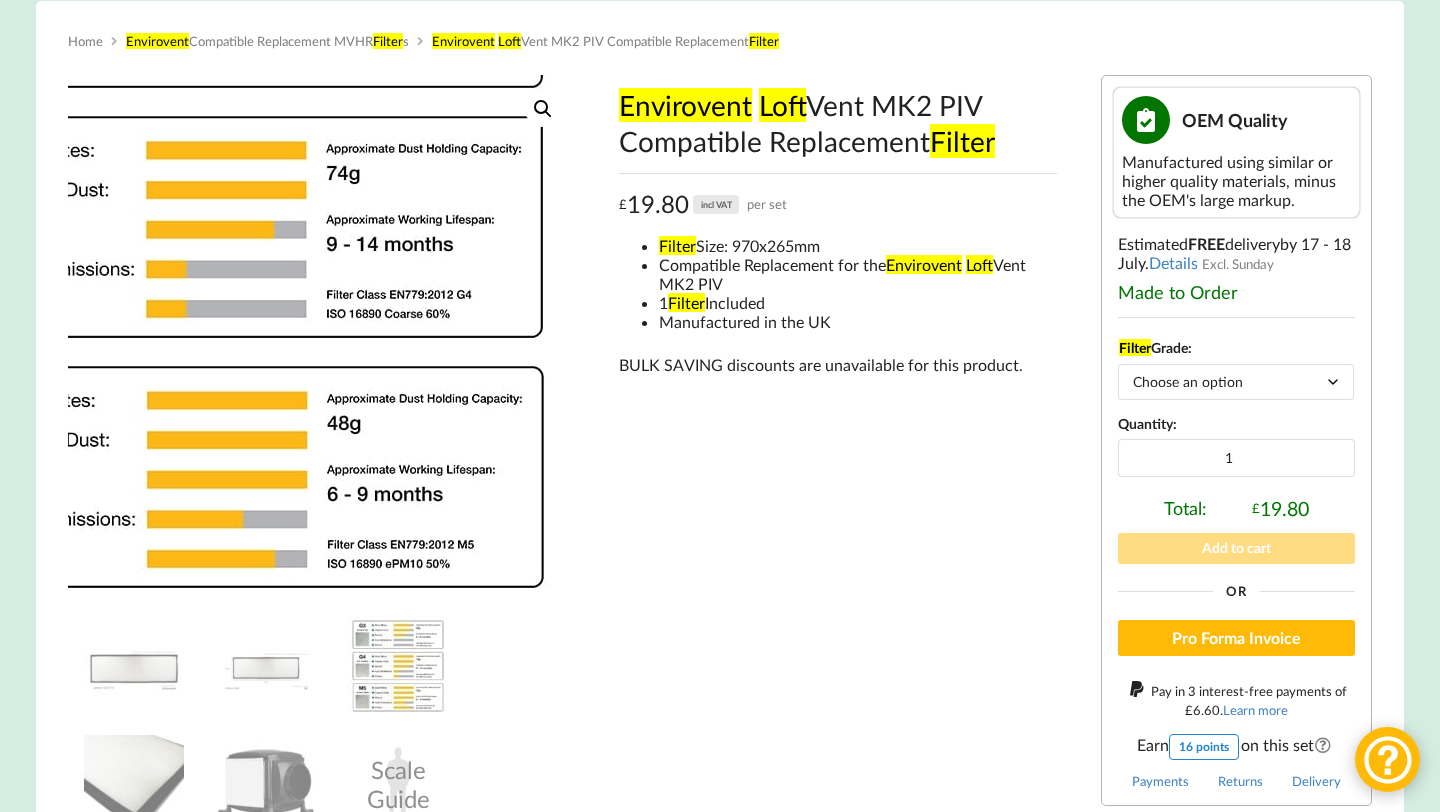 scroll, scrollTop: 287, scrollLeft: 0, axis: vertical 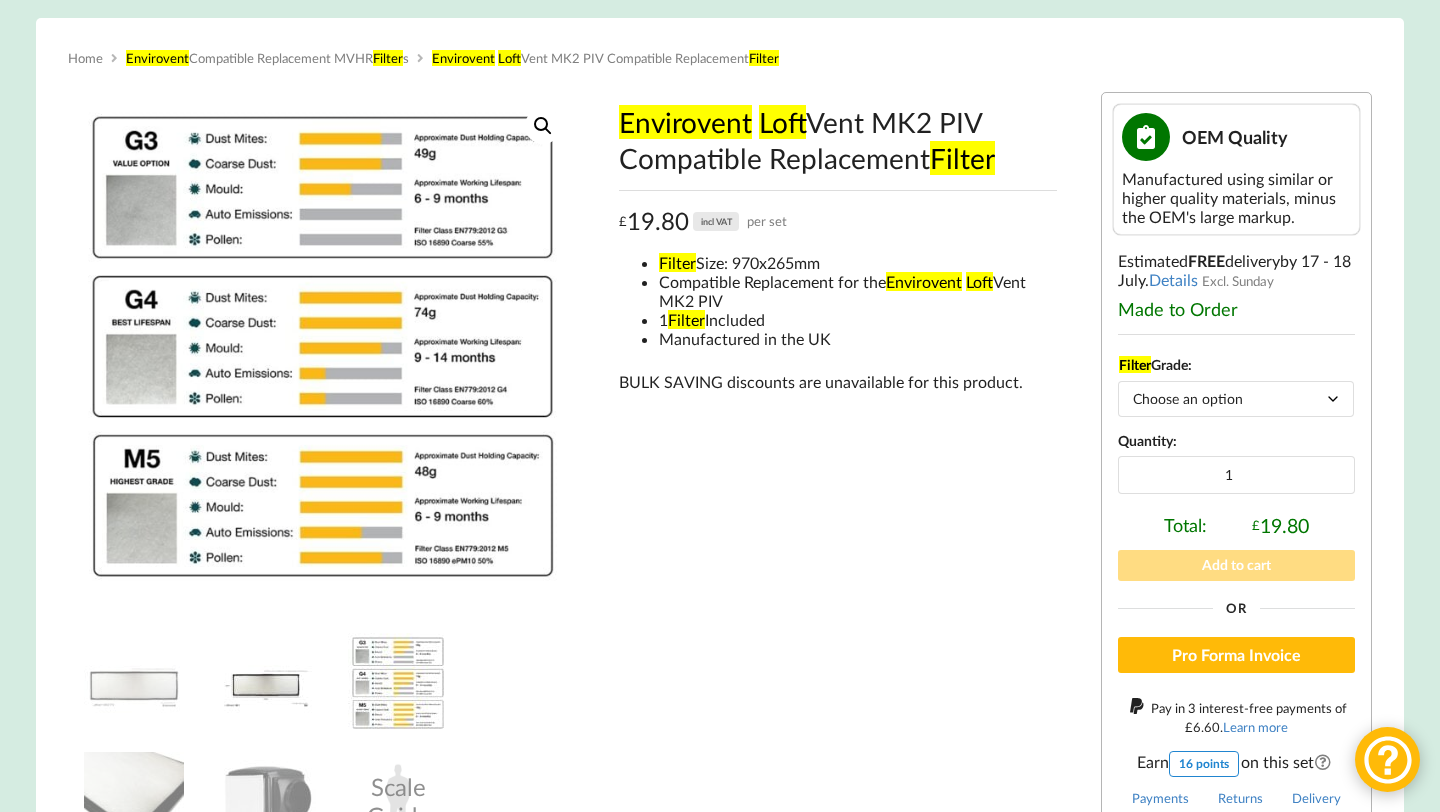 click at bounding box center [266, 683] 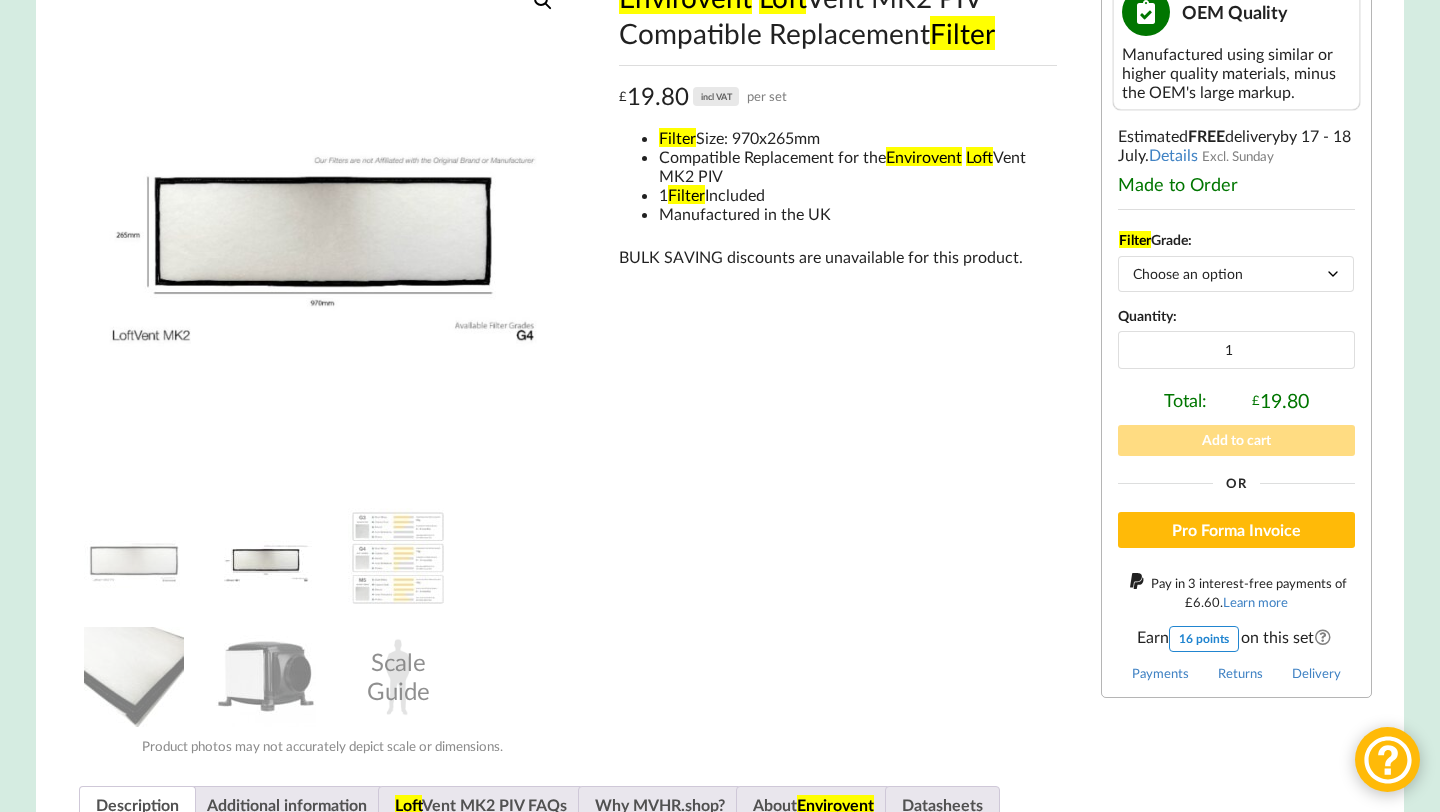 scroll, scrollTop: 416, scrollLeft: 0, axis: vertical 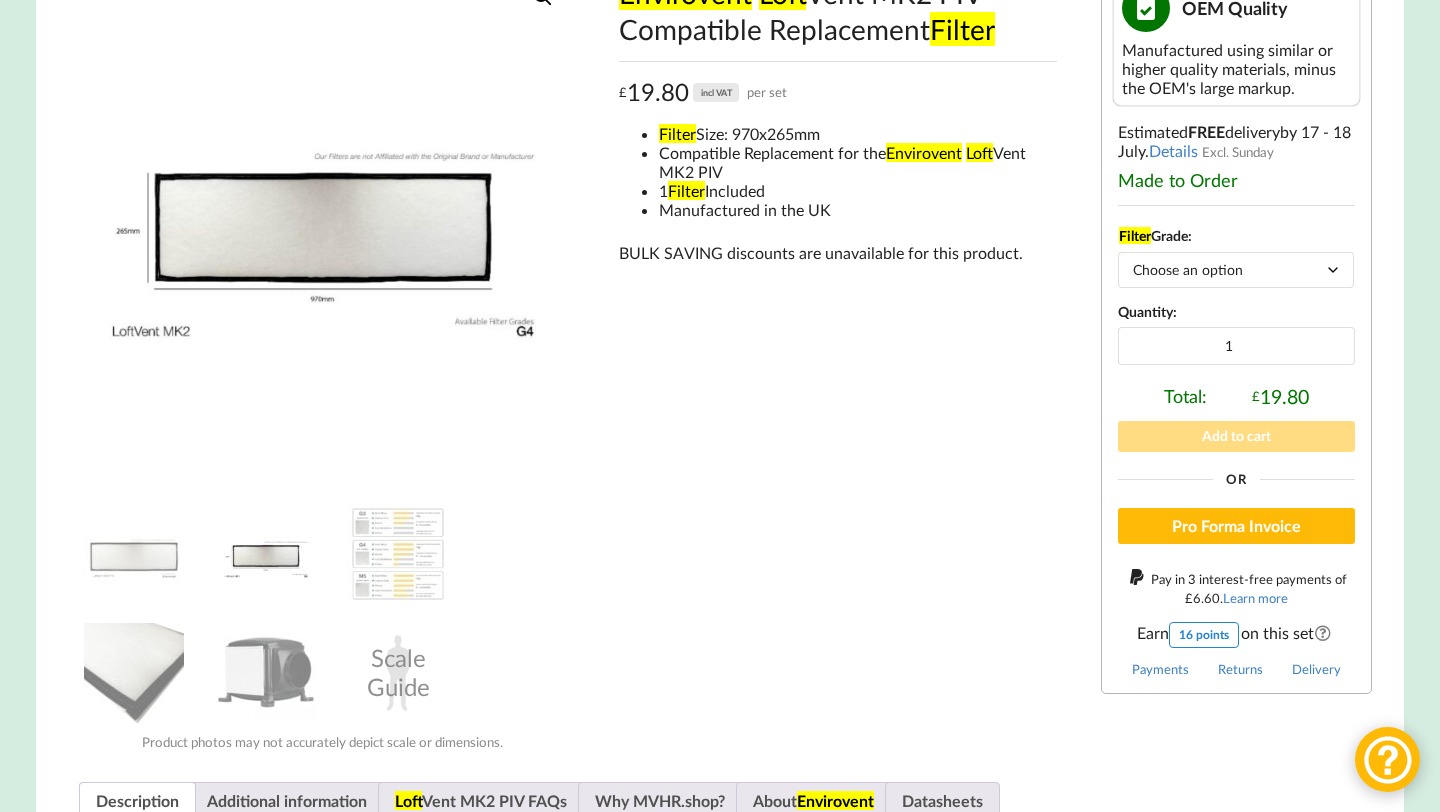click at bounding box center [266, 673] 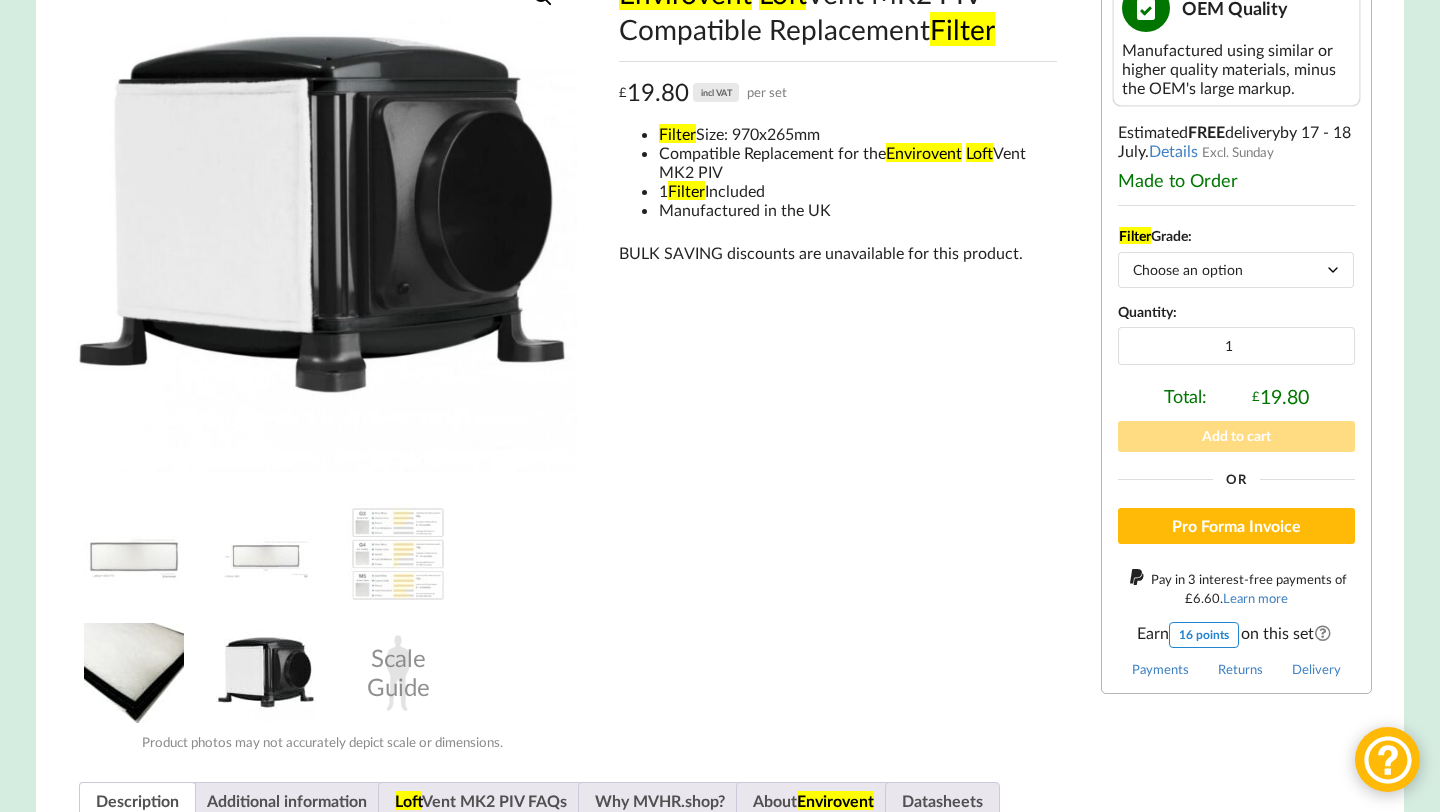 click at bounding box center [134, 673] 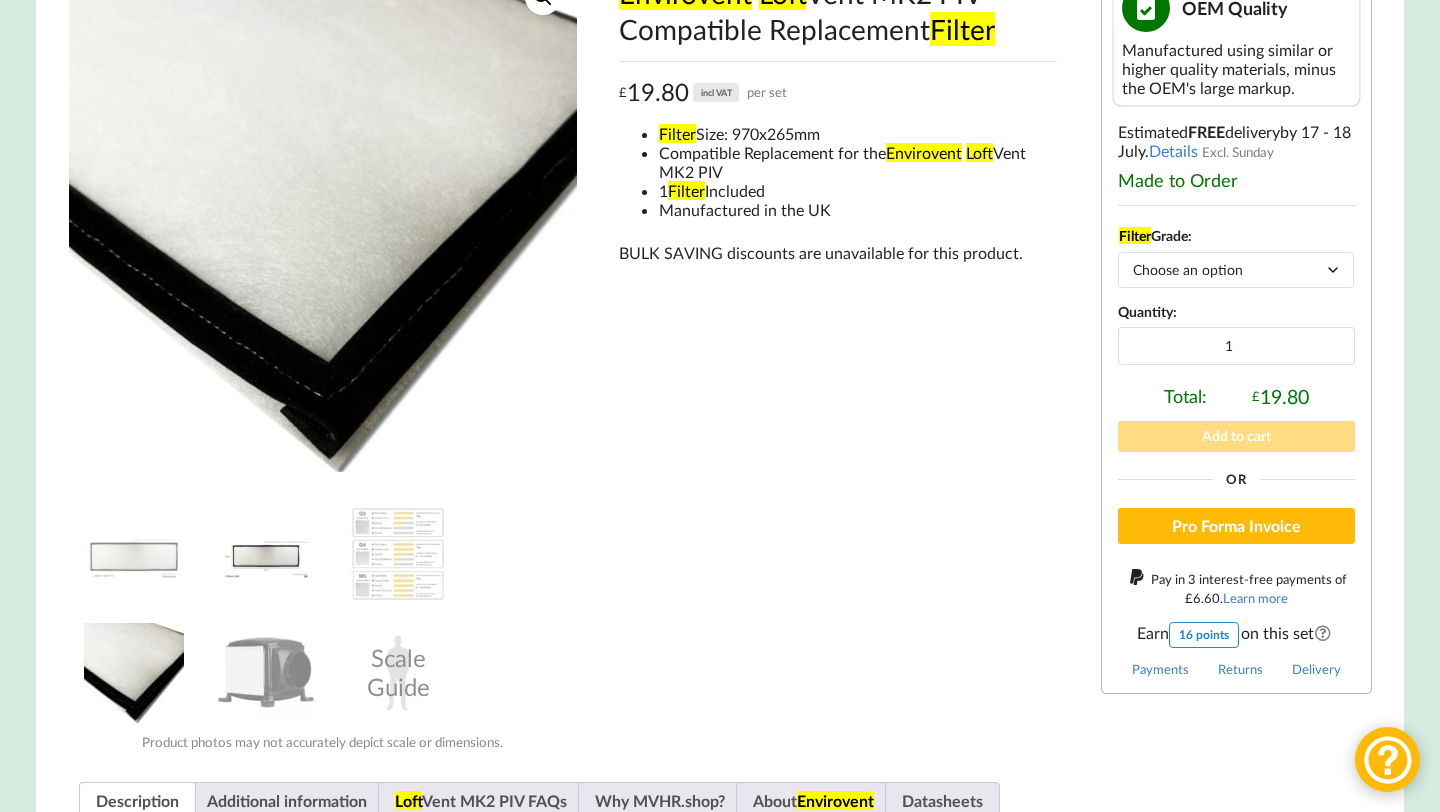 click at bounding box center [266, 554] 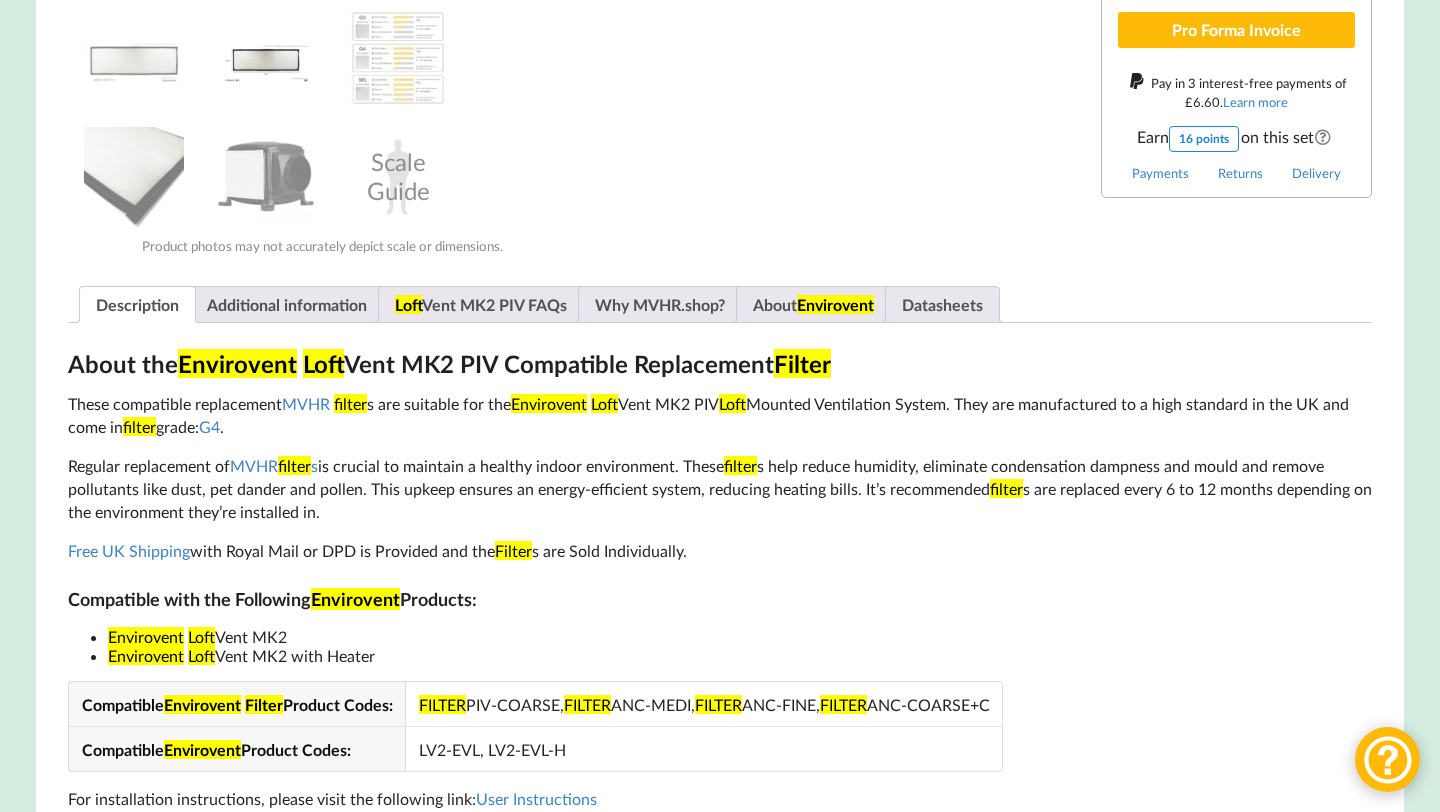 scroll, scrollTop: 906, scrollLeft: 0, axis: vertical 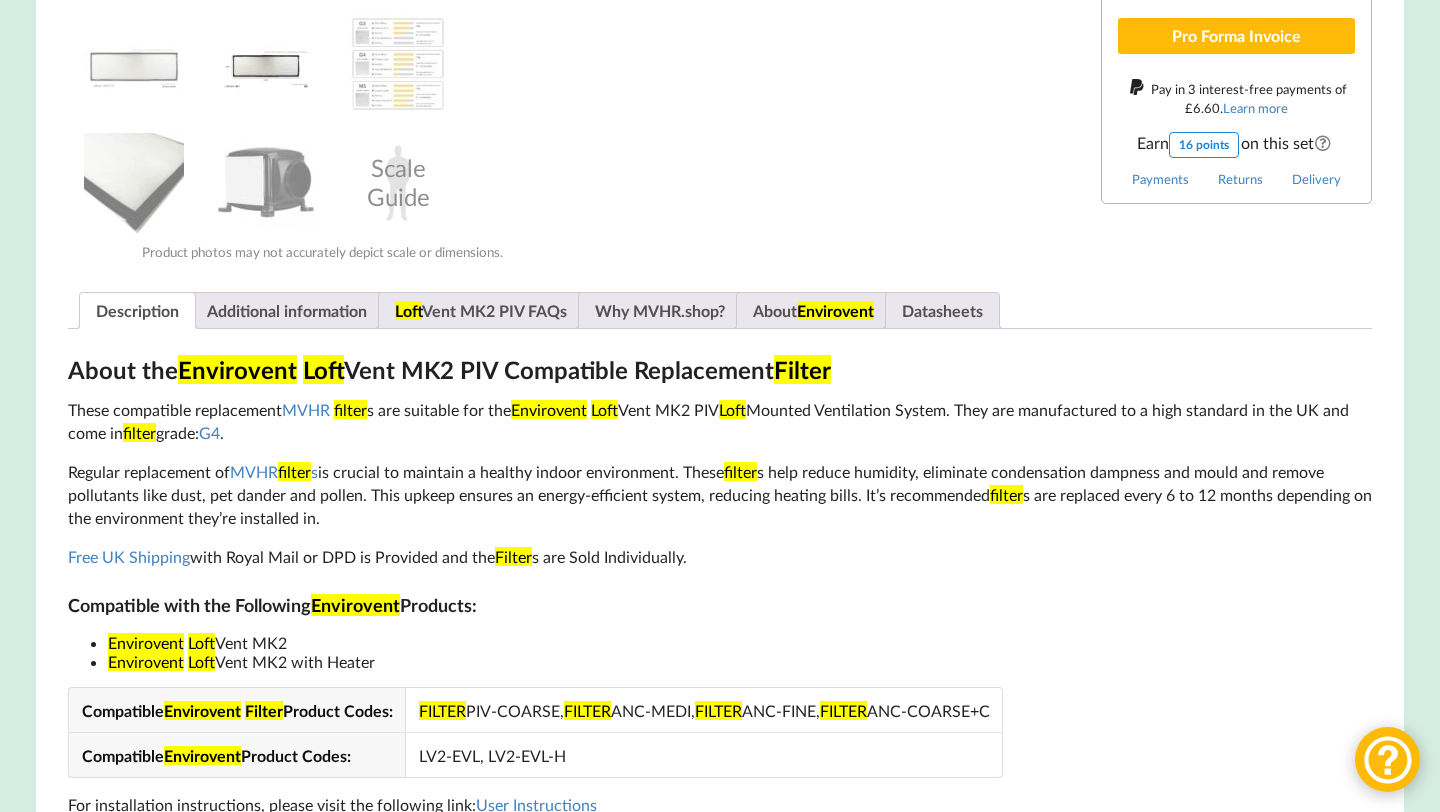 click on "Description
Additional information
Loft Vent MK2 PIV FAQs
Why MVHR.shop?
About  Envirovent
Datasheets
About the  Envirovent   Loft Vent MK2 PIV Compatible Replacement  Filter
These compatible replacement  MVHR   filter s are suitable for the  Envirovent   Loft Vent MK2 PIV  Loft  Mounted Ventilation System. They are manufactured to a high standard in the UK and come in  filter  grade:  G4 .
Regular replacement of  MVHR  filter s  is crucial to maintain a healthy indoor environment. These  filter s help reduce humidity, eliminate condensation dampness and mould and remove pollutants like dust, pet dander and pollen. This upkeep ensures an energy-efficient system, reducing heating bills. It’s recommended  filter
Free UK Shipping  with Royal Mail or DPD is Provided and the" at bounding box center (720, 849) 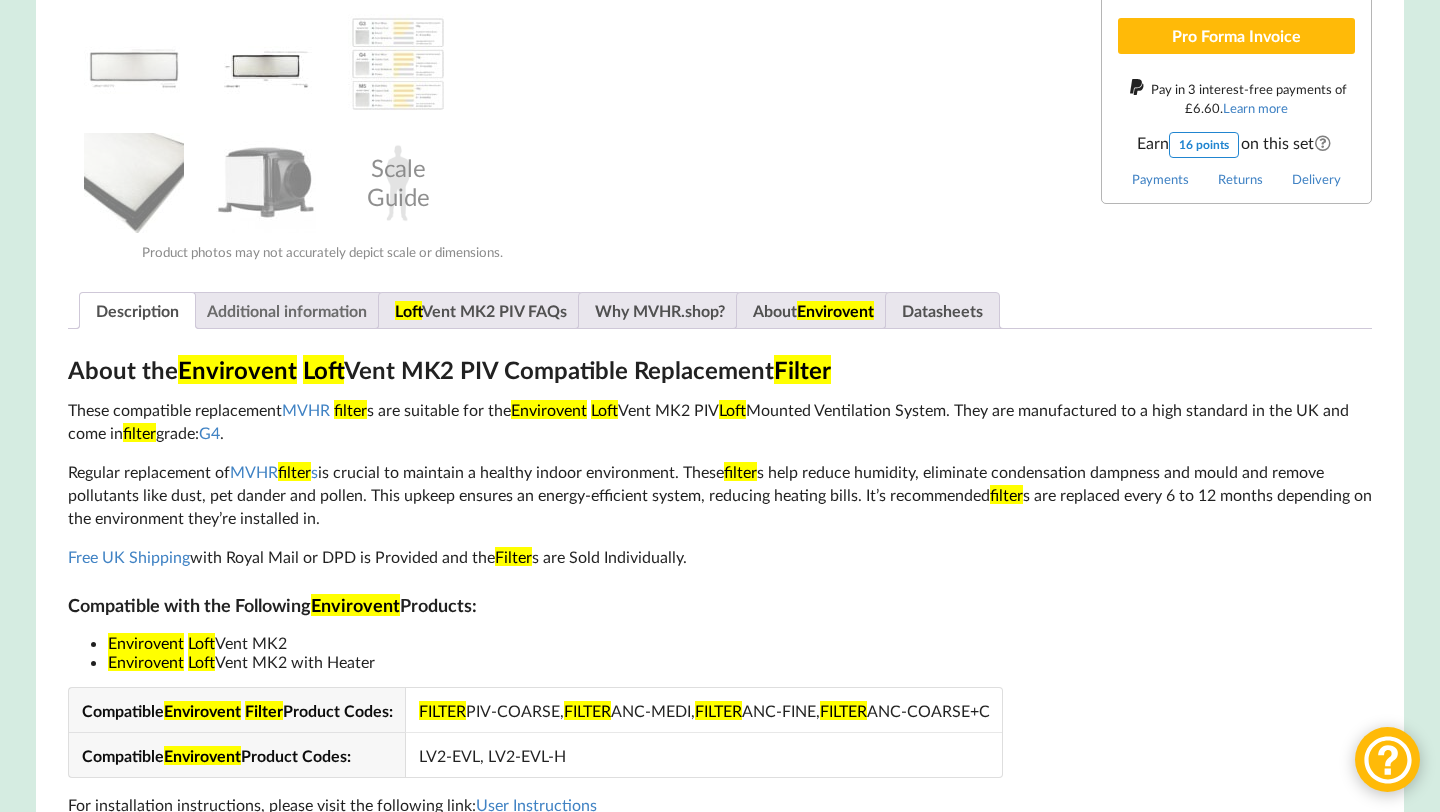click on "Additional information" at bounding box center (287, 310) 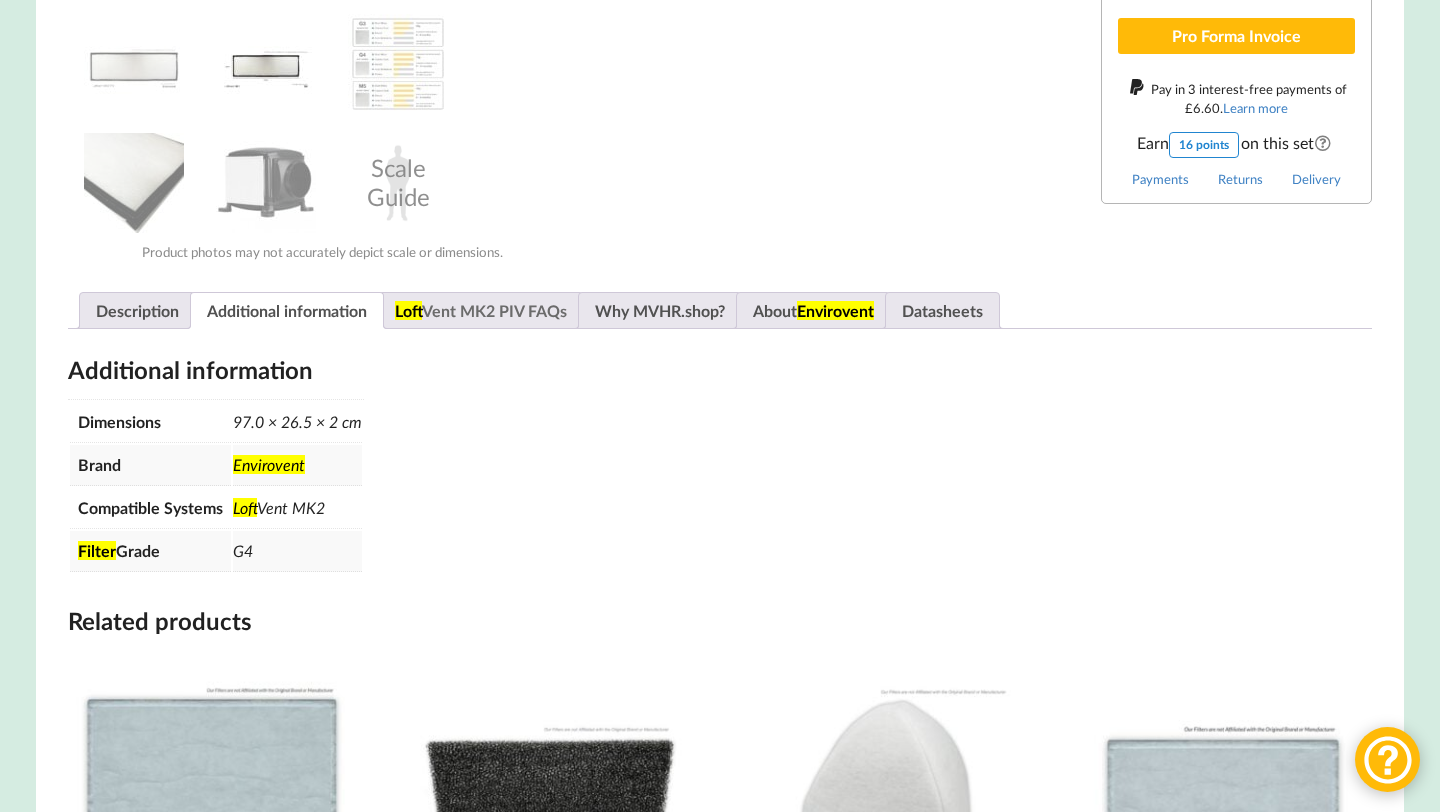 click on "Loft Vent MK2 PIV FAQs" at bounding box center [481, 310] 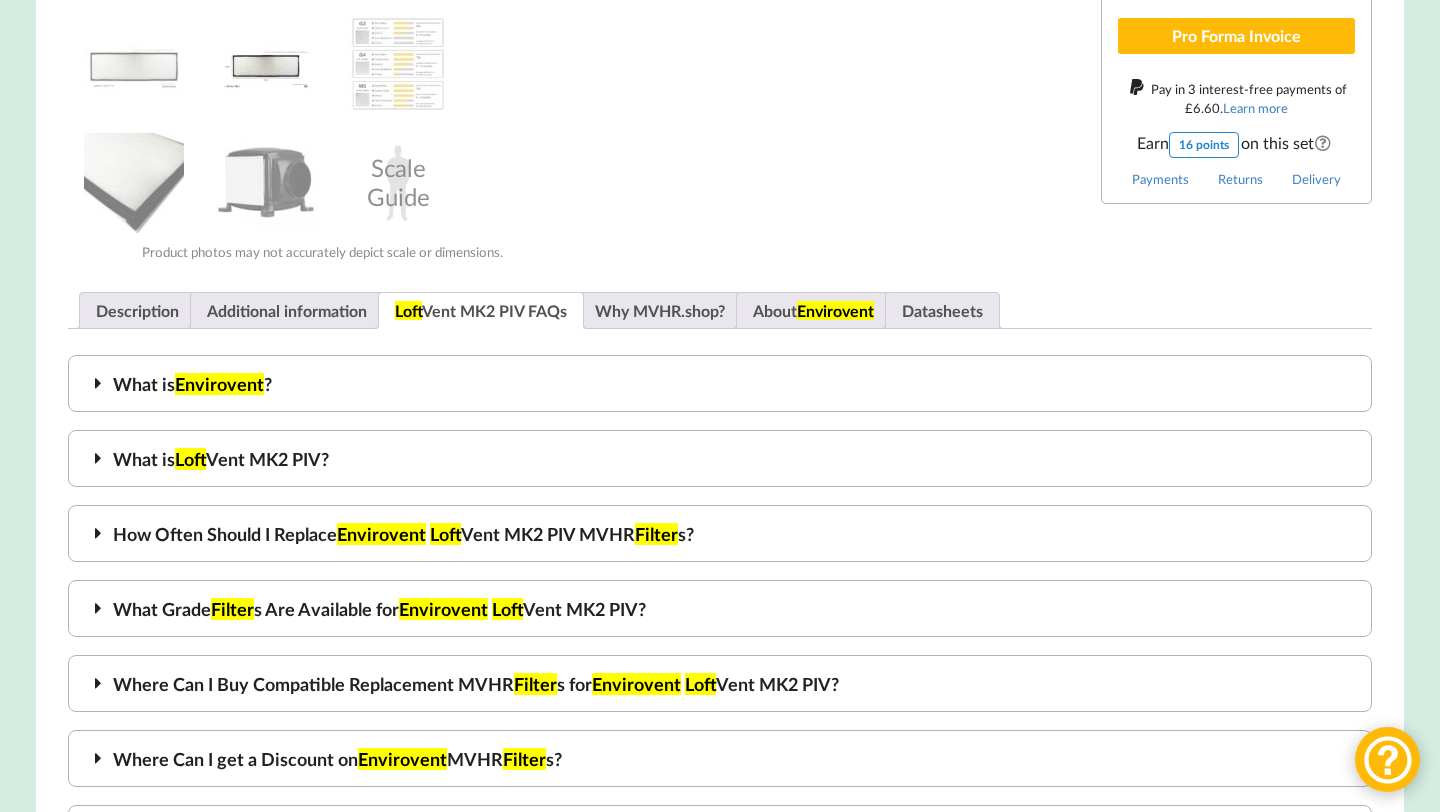 click on "What is  Loft Vent MK2 PIV?" at bounding box center [720, 458] 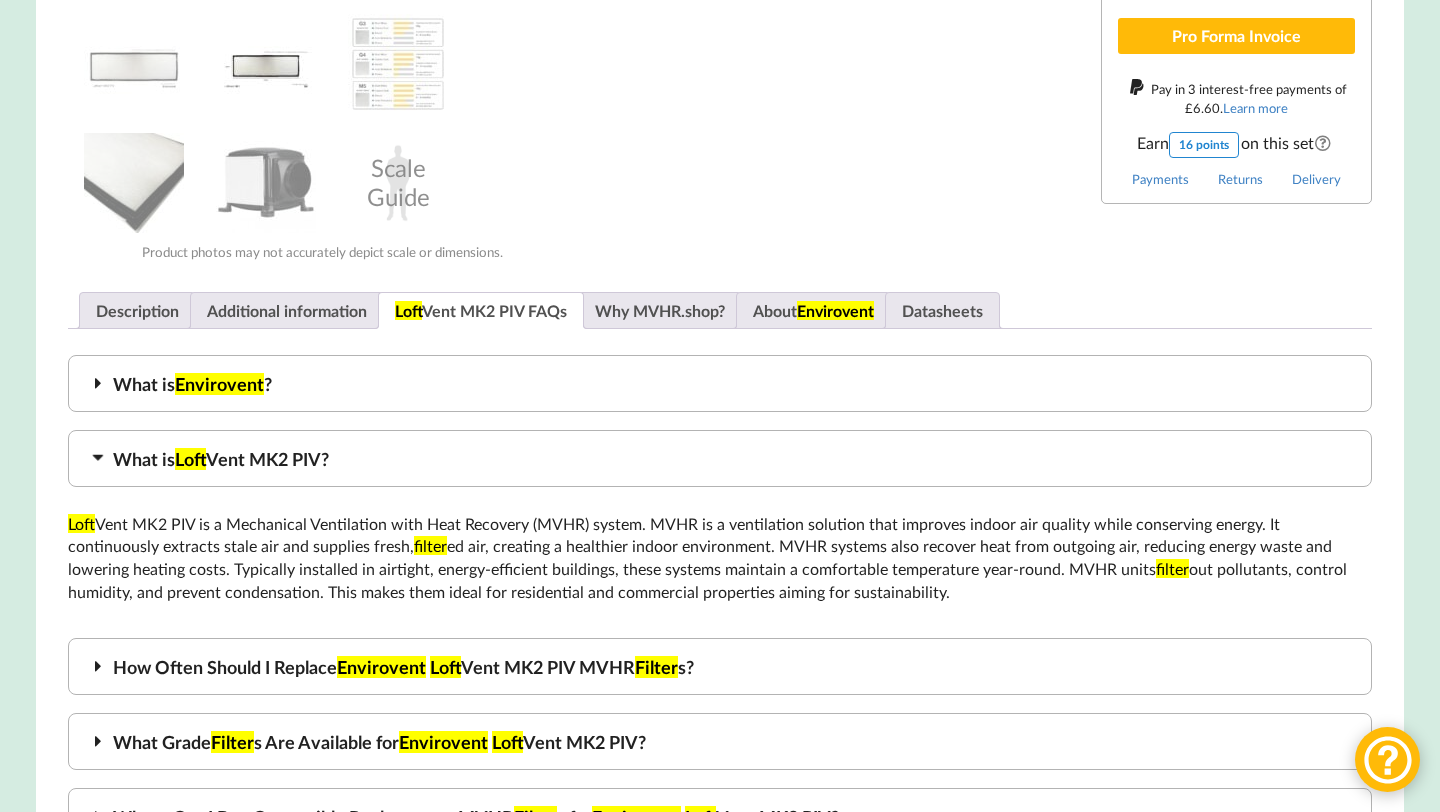 click on "What is  Loft Vent MK2 PIV?" at bounding box center (720, 458) 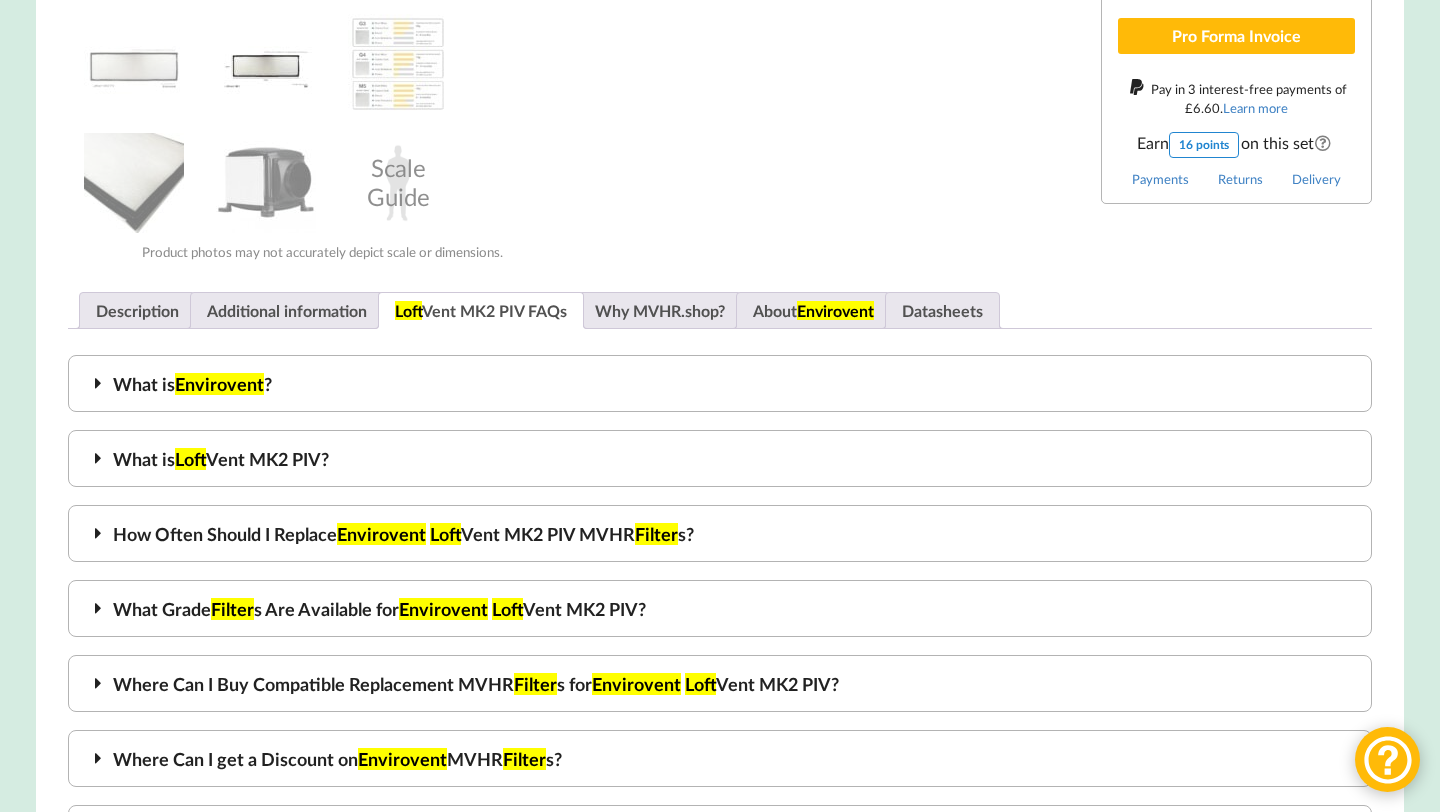 click on "What is  Envirovent ?" at bounding box center [720, 383] 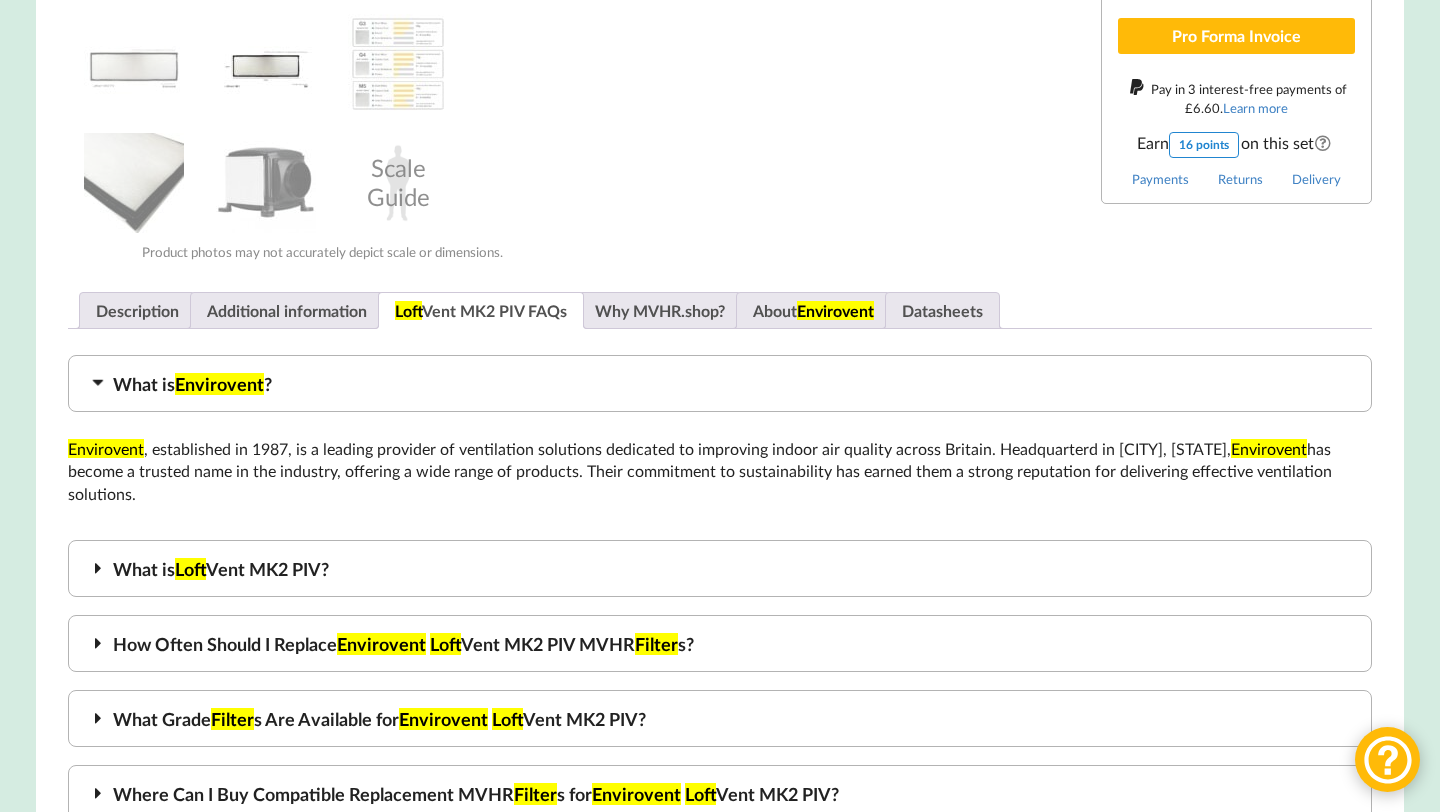 click on "What is  Envirovent ?" at bounding box center (720, 383) 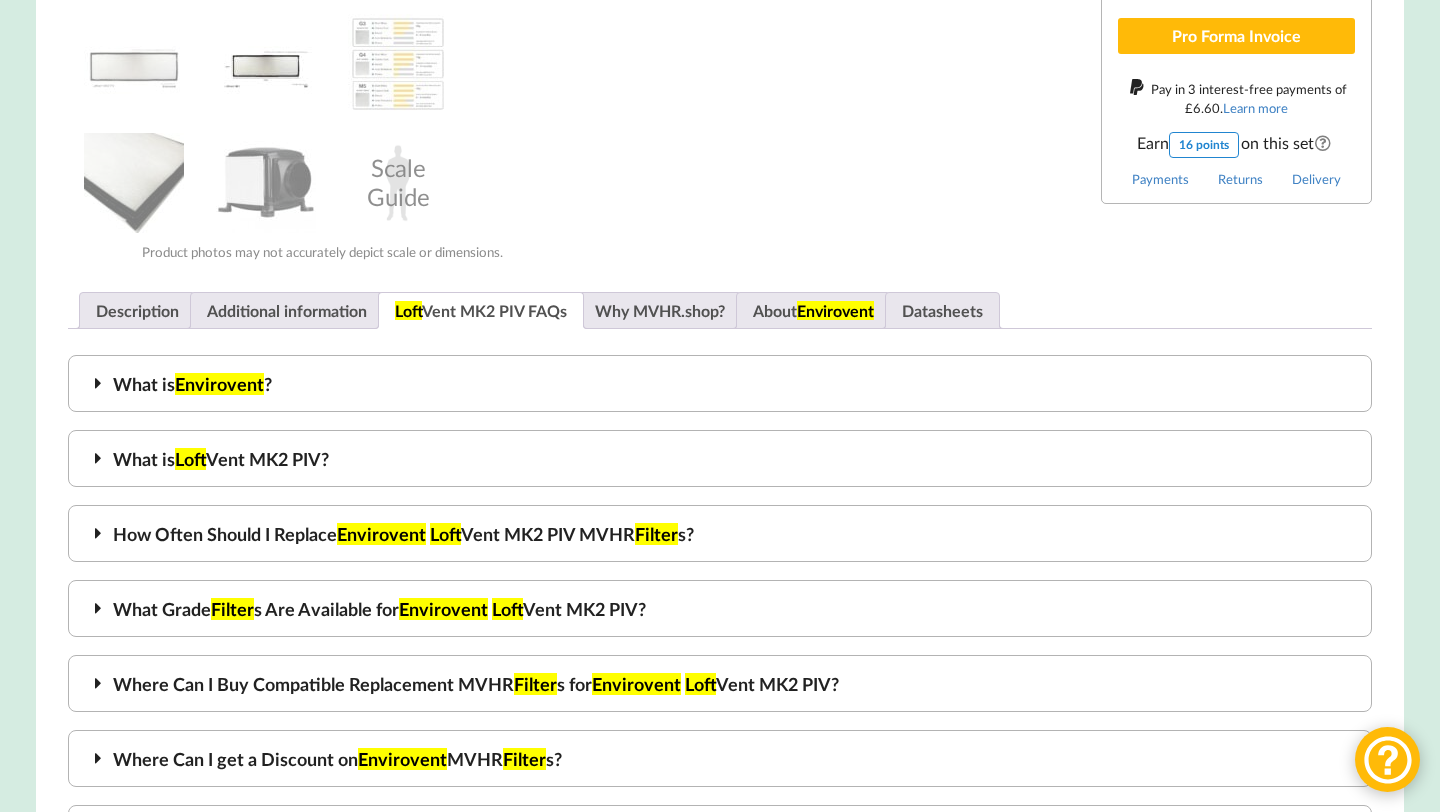 click on "What is  Envirovent ?
Envirovent , established in 1987, is a leading provider of ventilation solutions dedicated to improving indoor air quality across Britain. Headquarterd in Harrogate, North Yorkshire,  Envirovent  has become a trusted name in the industry, offering a wide range of products. Their commitment to sustainability has earned them a strong reputation for delivering effective ventilation solutions.
What is  Loft Vent MK2 PIV?
Loft Vent MK2 PIV is a Mechanical Ventilation with Heat Recovery (MVHR) system. MVHR is a ventilation solution
that improves indoor air quality while conserving energy. It continuously extracts stale air and
supplies fresh,  filter filter
Envirovent   Loft Filter   Loft" at bounding box center (720, 1208) 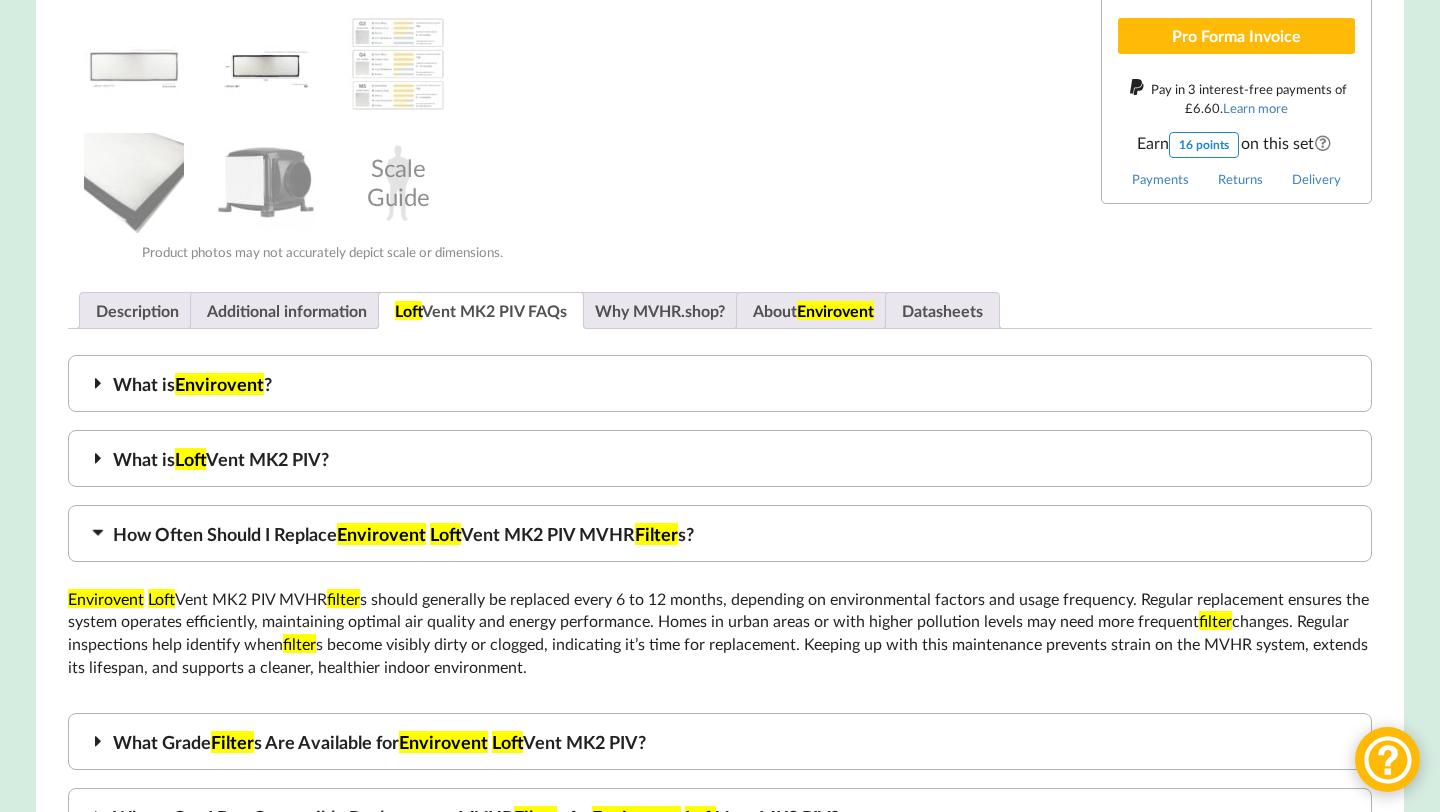 click on "Loft" at bounding box center [445, 534] 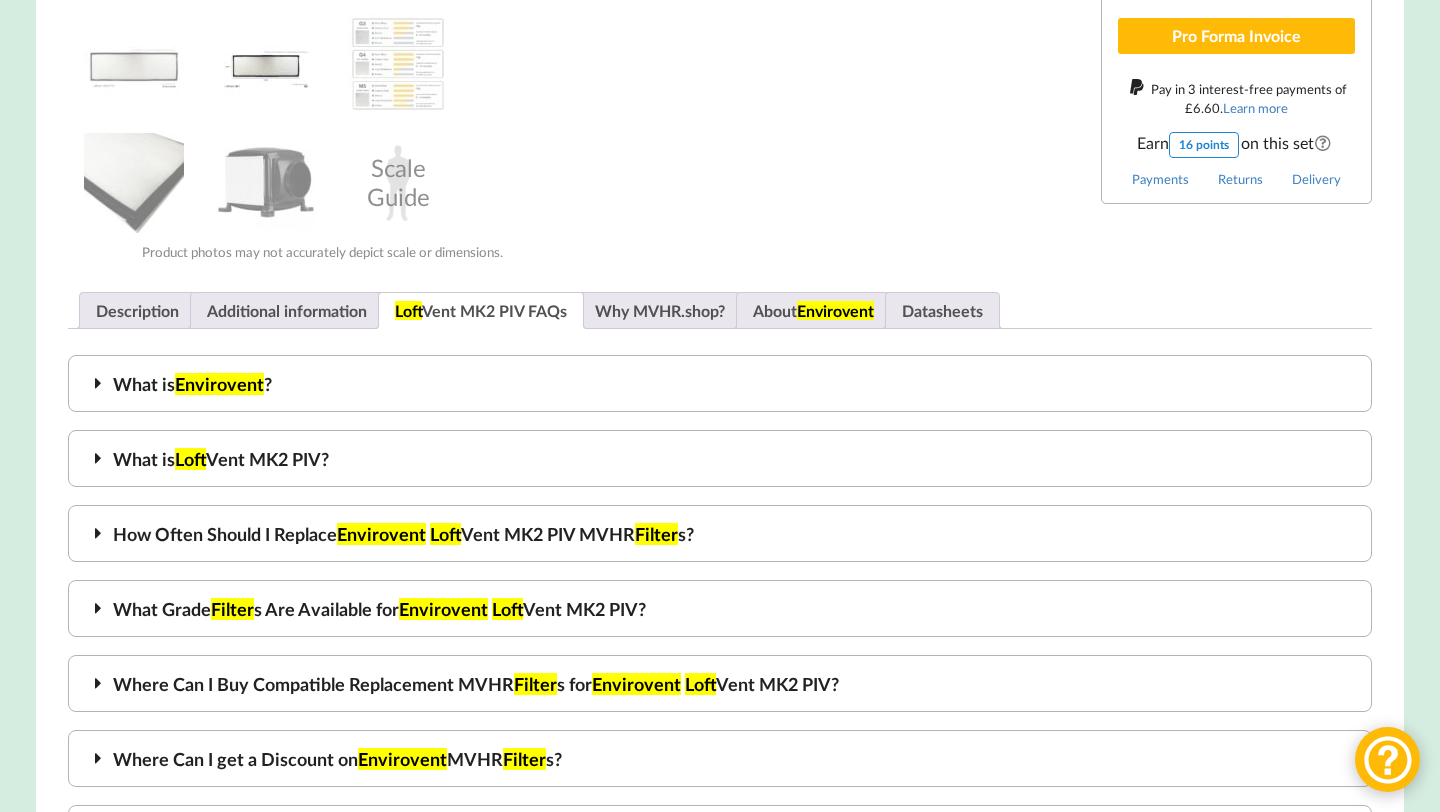 click on "Loft Vent MK2 PIV FAQs" at bounding box center (481, 310) 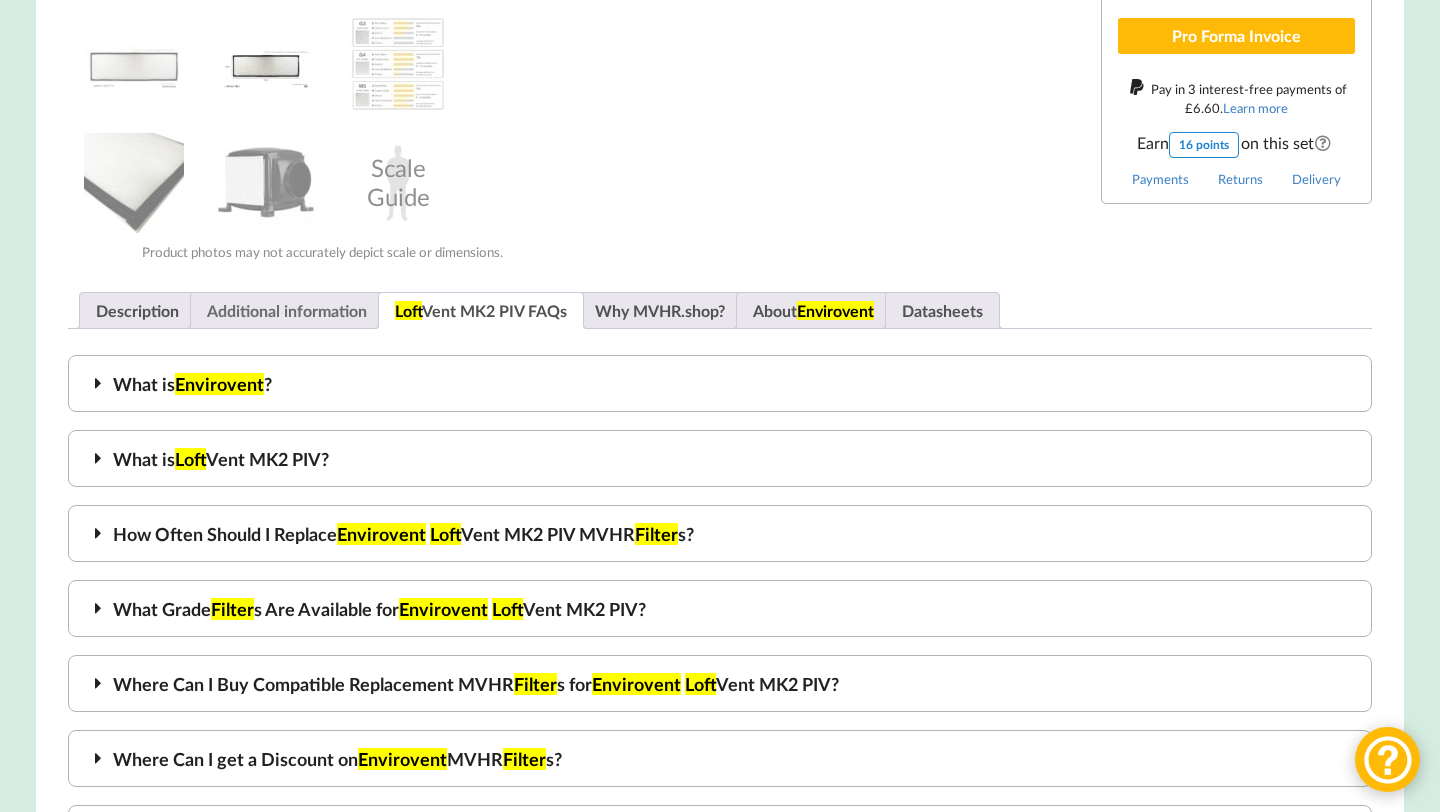 click on "Additional information" at bounding box center [287, 310] 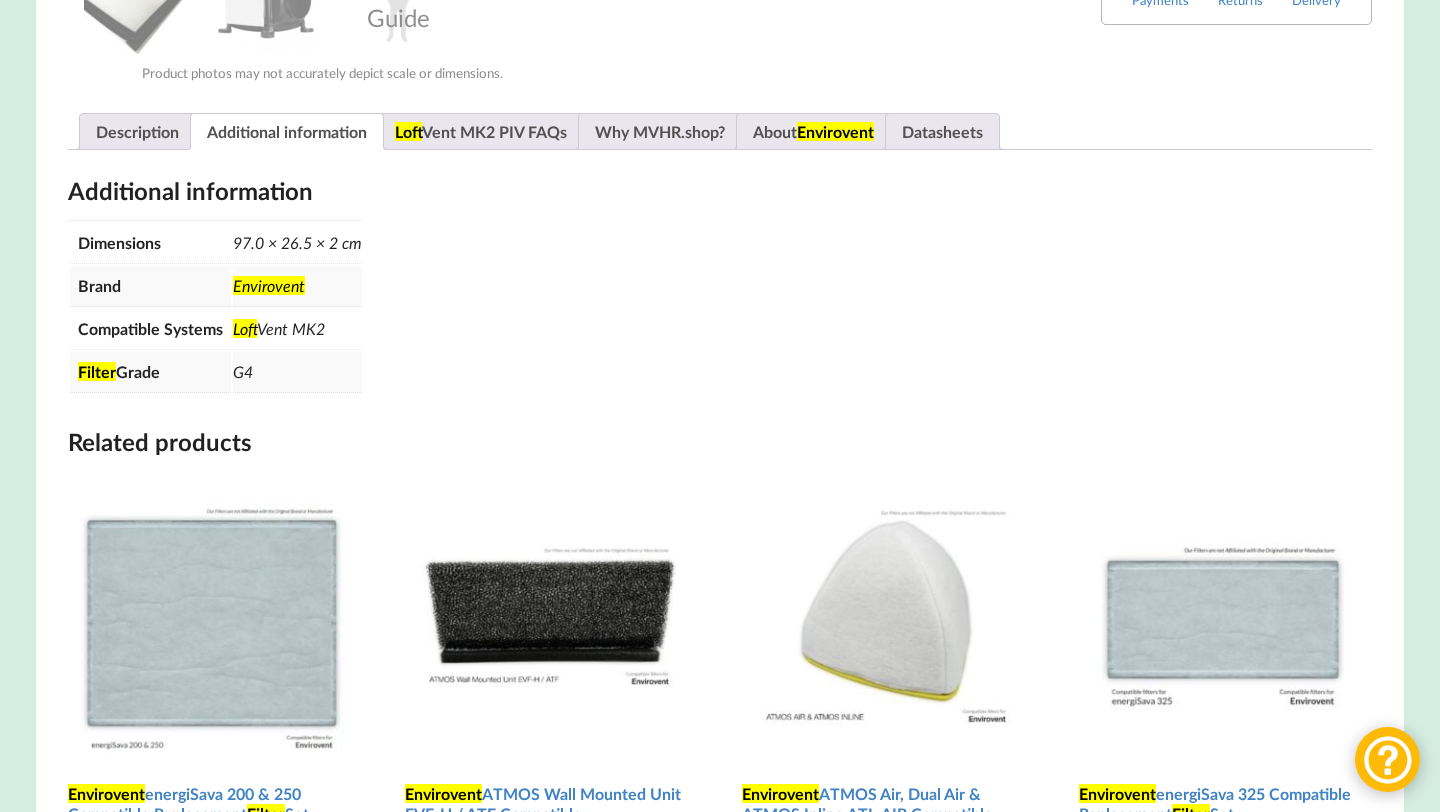 scroll, scrollTop: 1084, scrollLeft: 0, axis: vertical 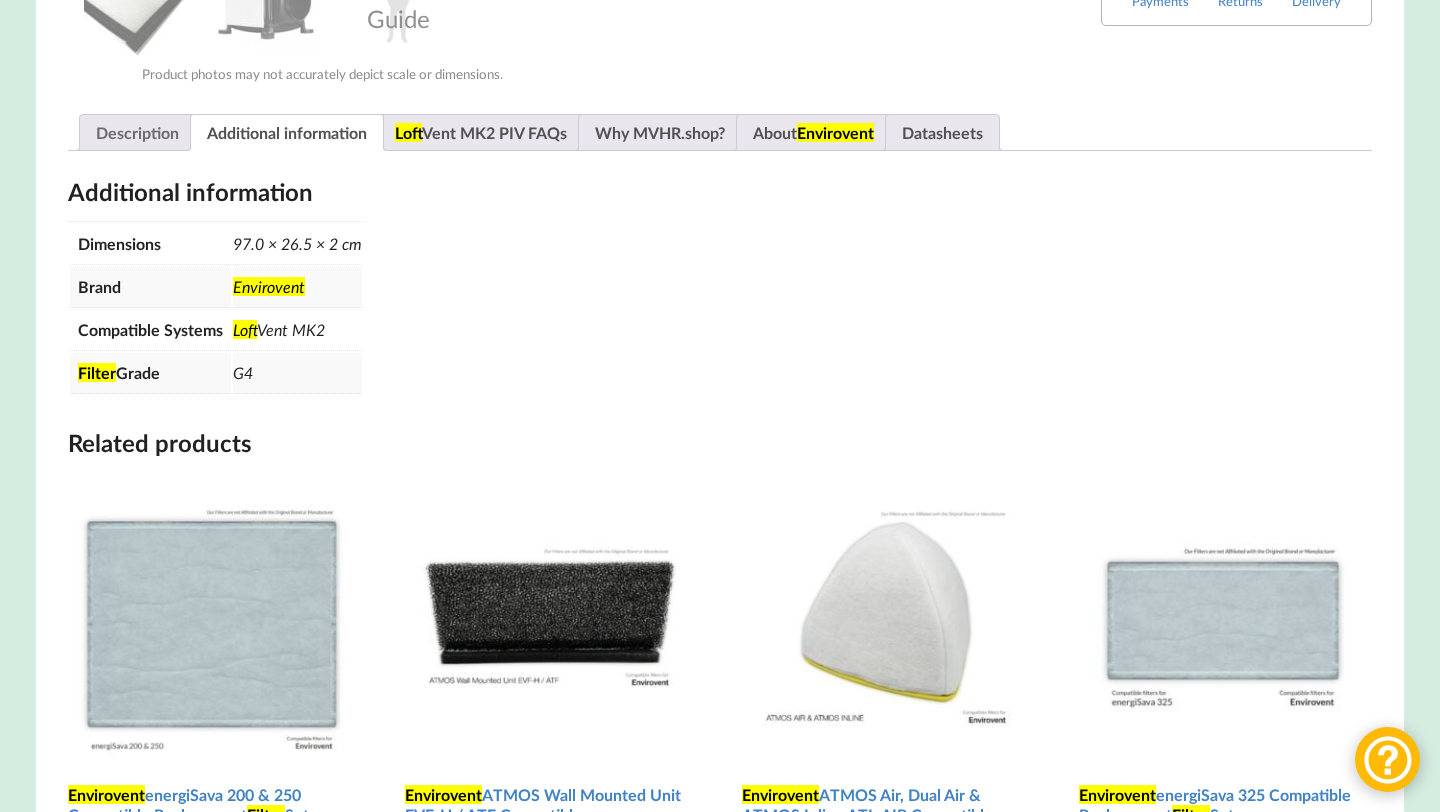 click on "Description" at bounding box center [137, 132] 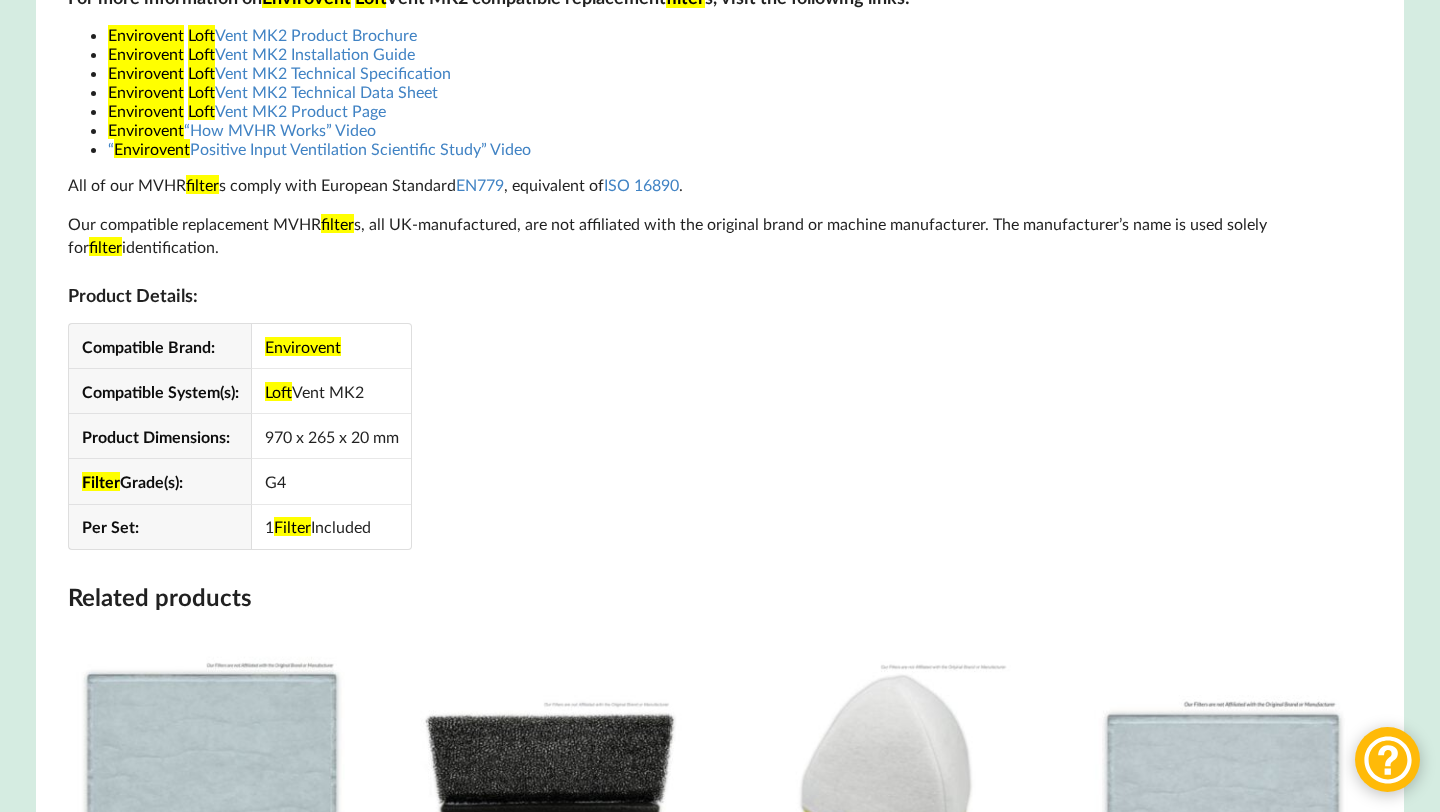scroll, scrollTop: 1695, scrollLeft: 0, axis: vertical 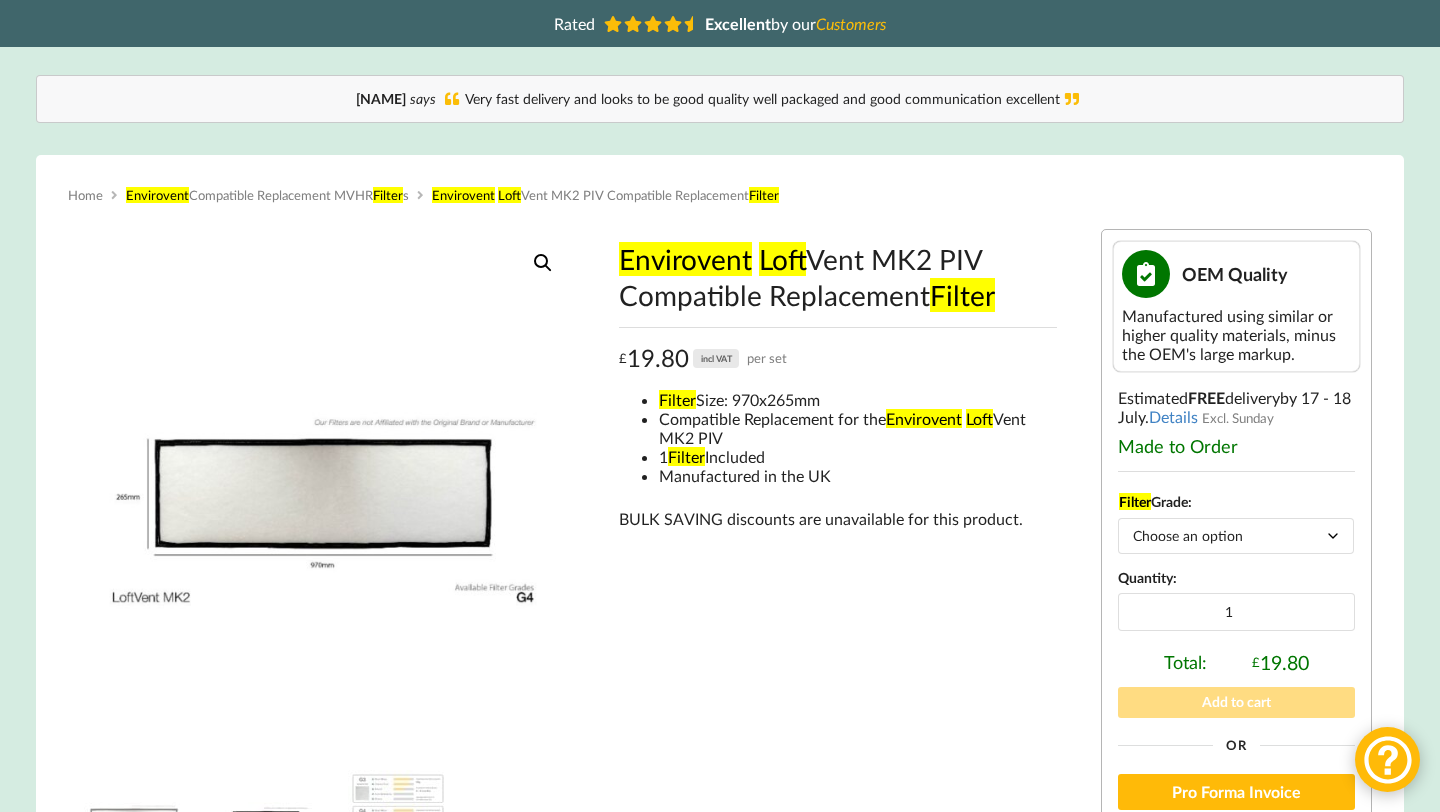 click on "Choose an option G4" at bounding box center (1236, 535) 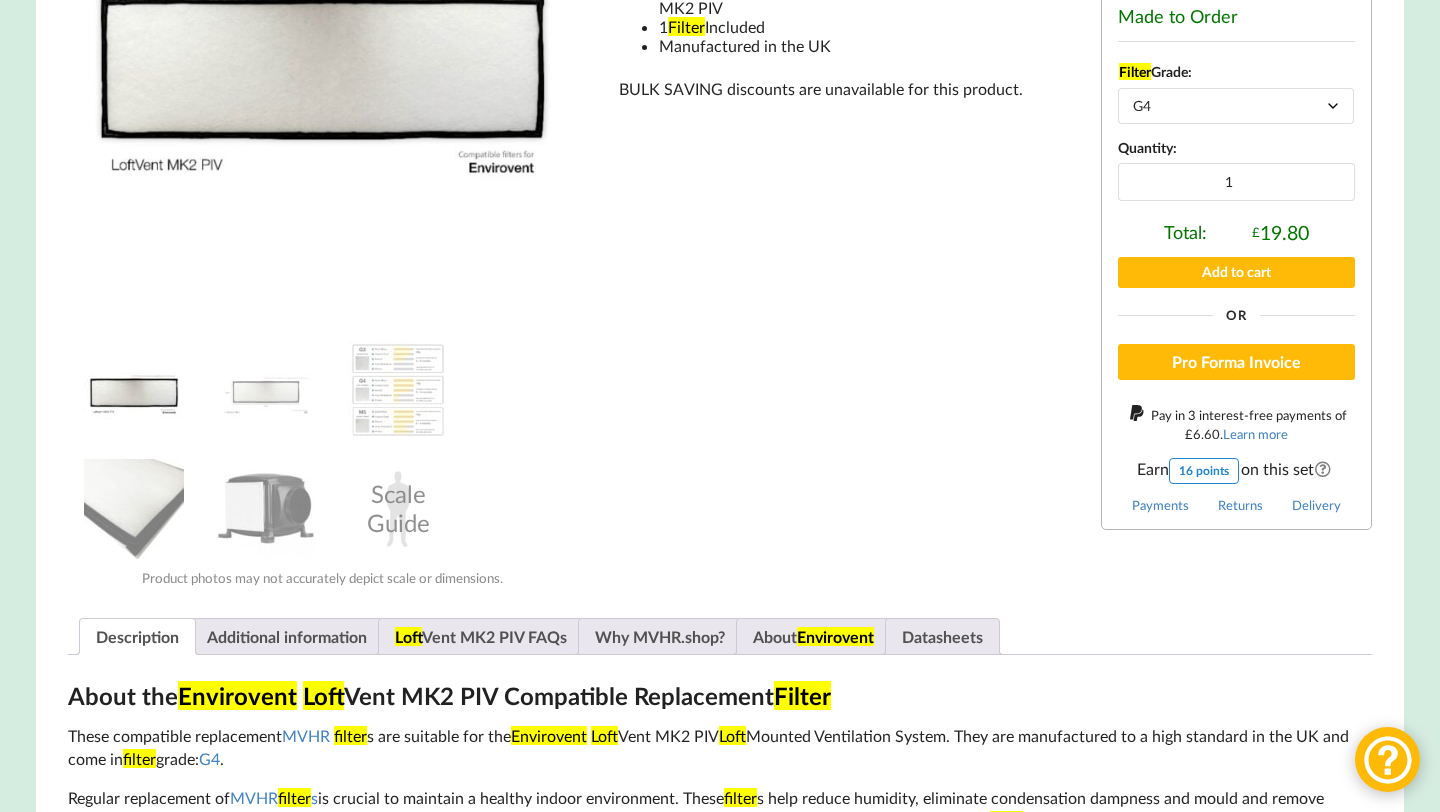 scroll, scrollTop: 656, scrollLeft: 0, axis: vertical 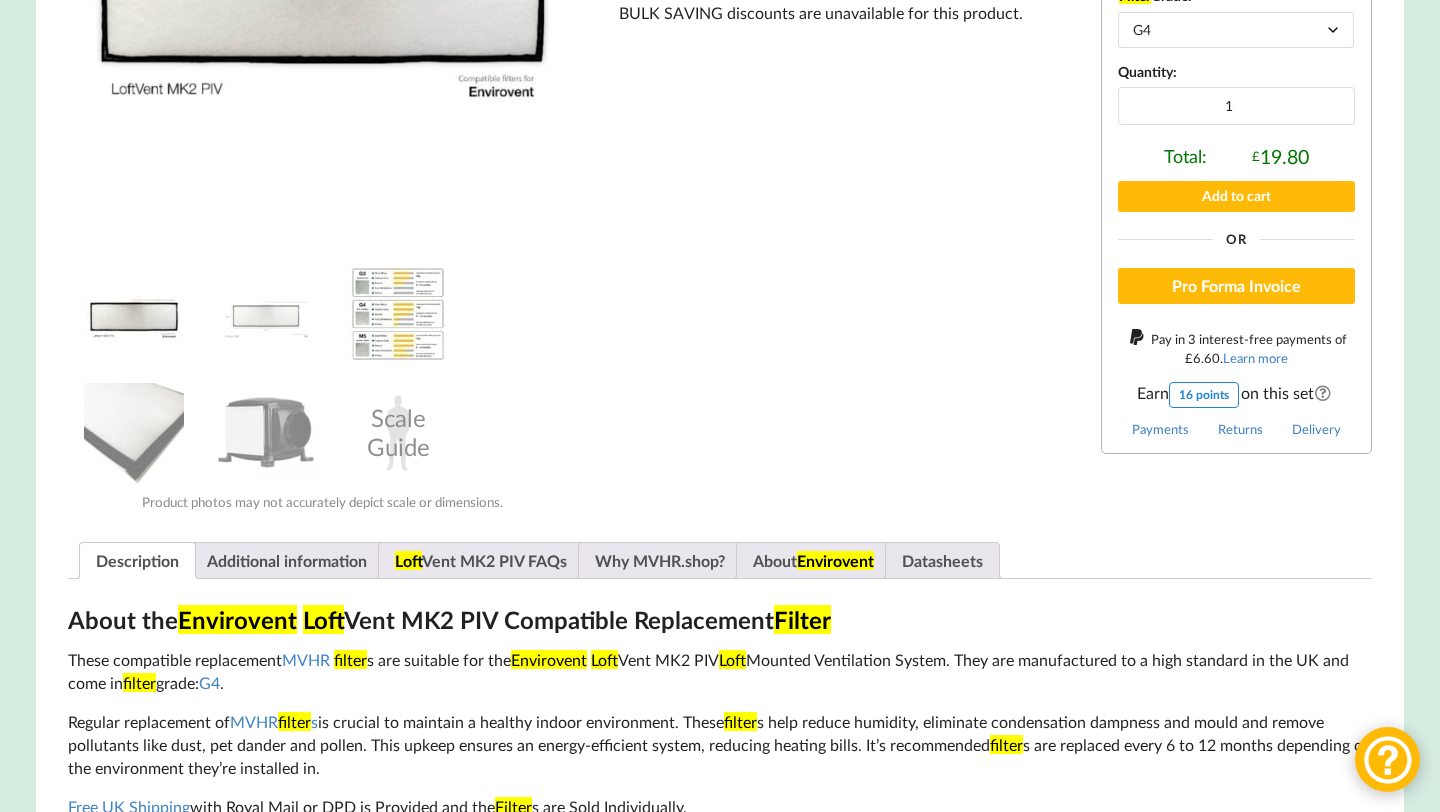 click at bounding box center [398, 314] 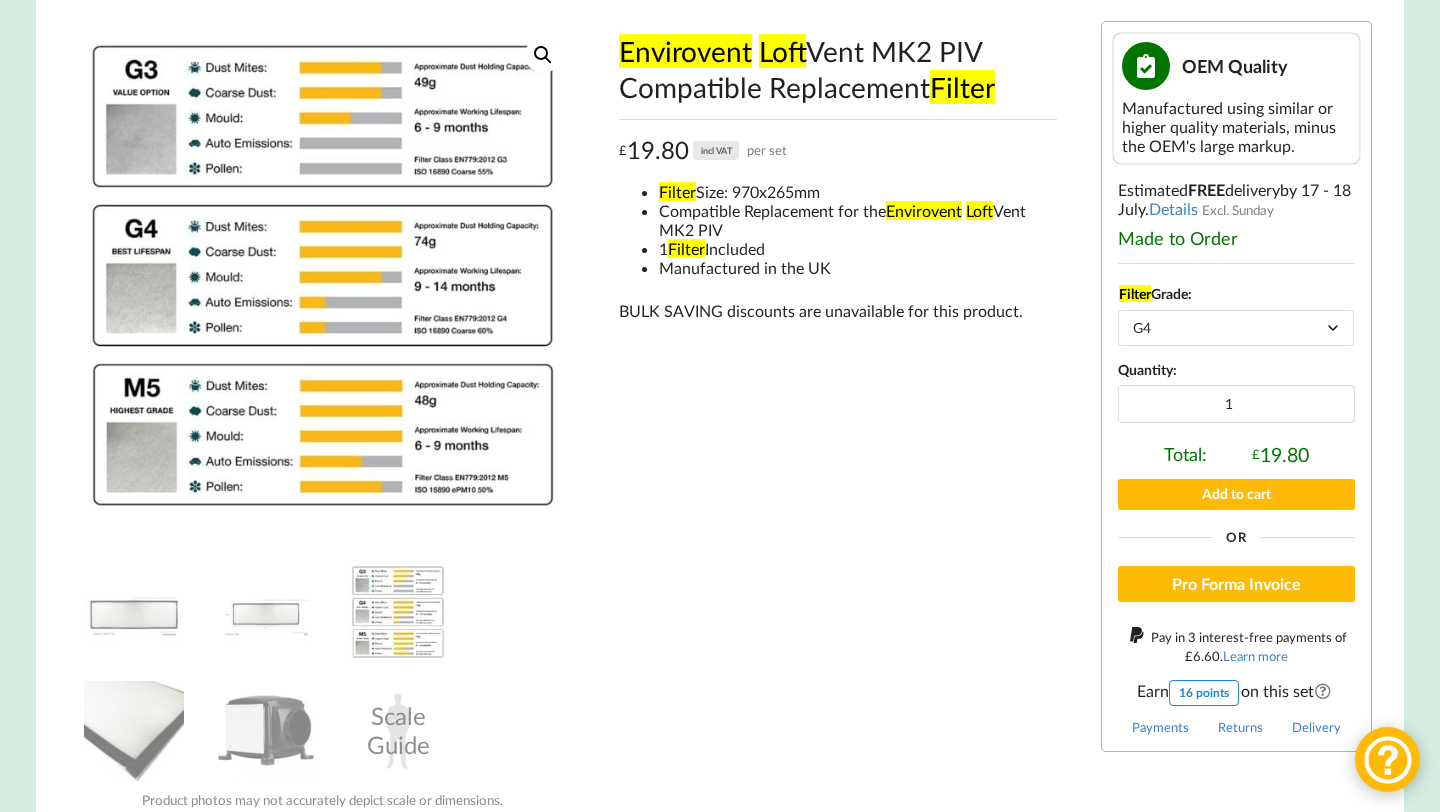 scroll, scrollTop: 353, scrollLeft: 0, axis: vertical 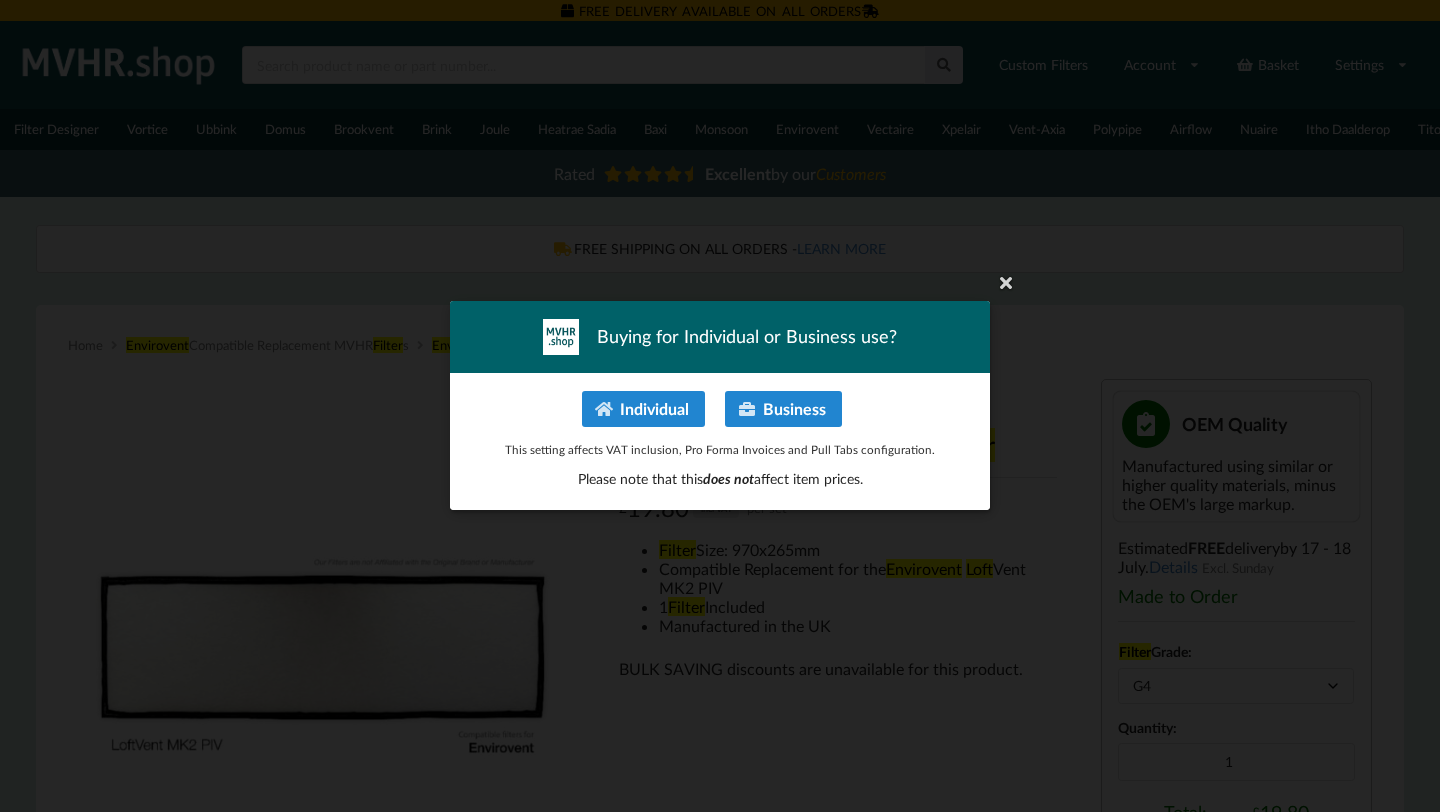 select on "G4" 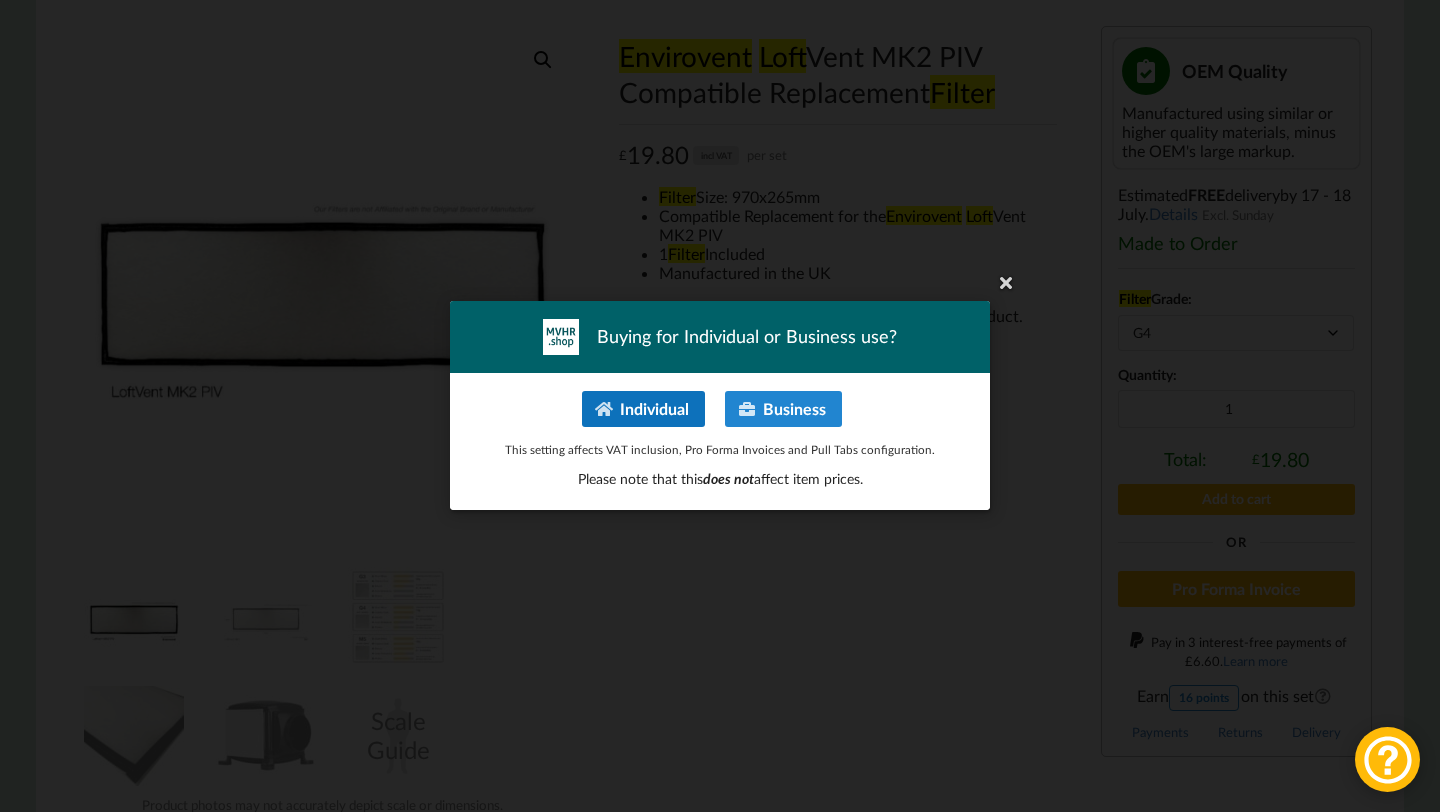 scroll, scrollTop: 353, scrollLeft: 0, axis: vertical 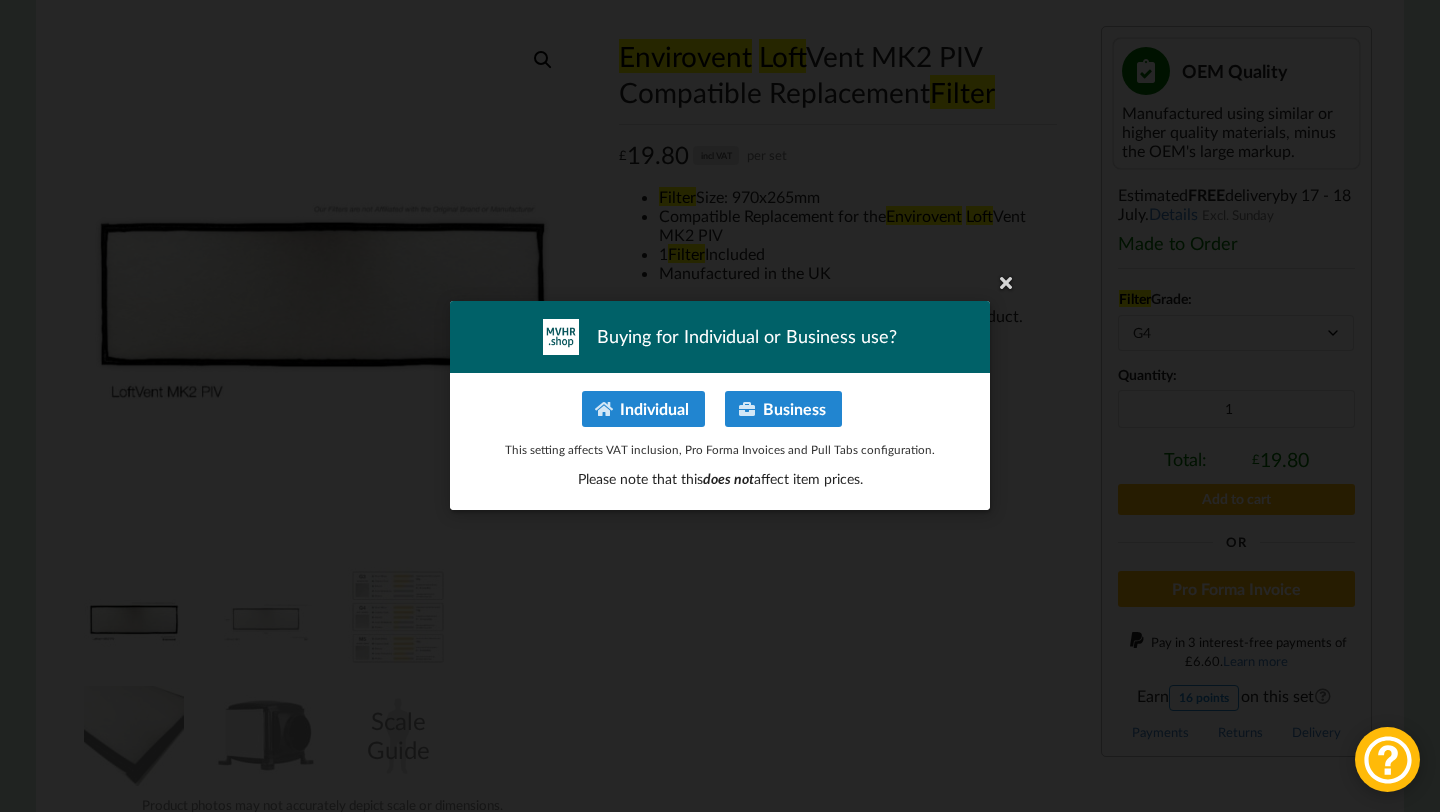 click on "Buying for Individual or Business use?
Individual
Business
This setting affects VAT inclusion, Pro Forma Invoices and Pull Tabs
configuration.
Please note that this  does not  affect
item prices." at bounding box center (720, 406) 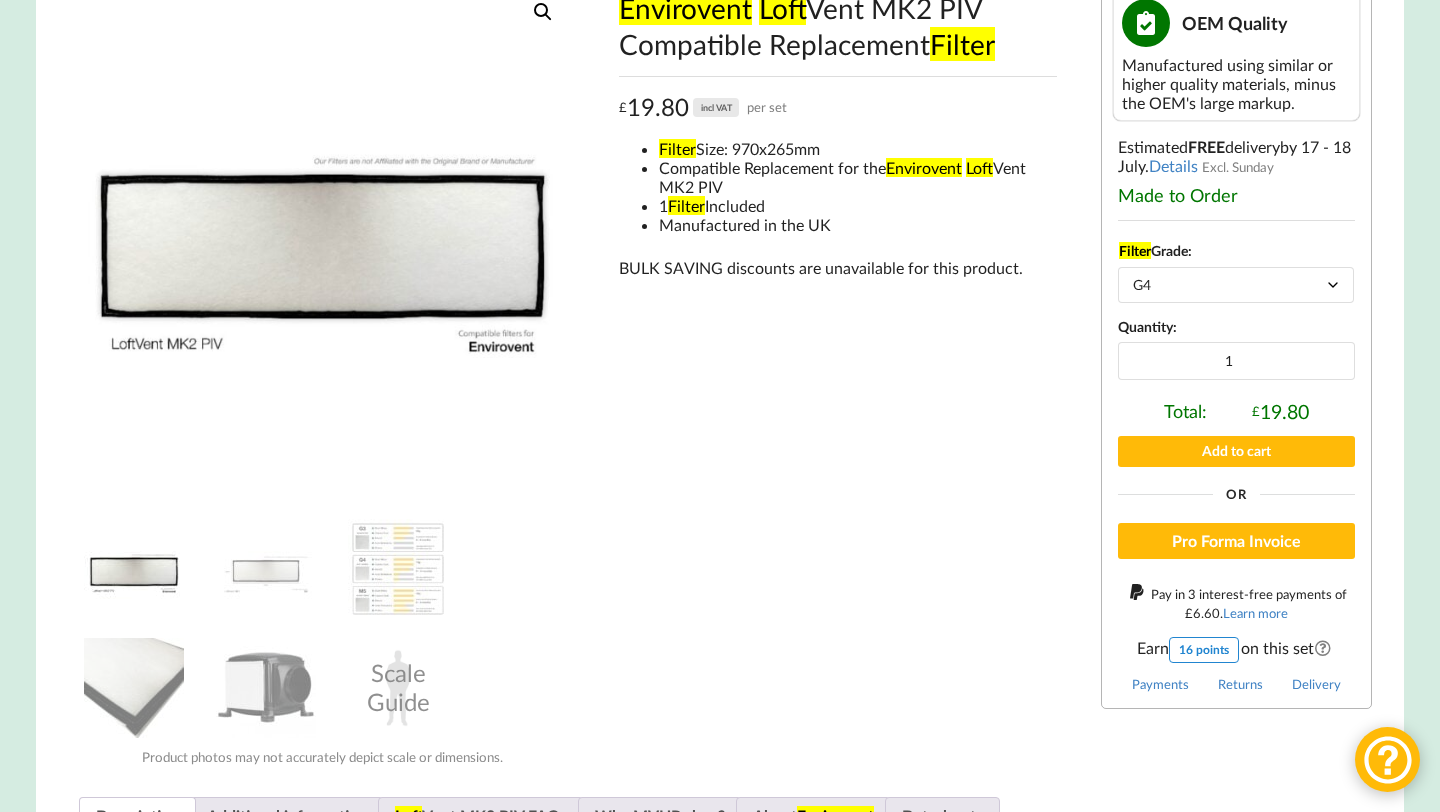 scroll, scrollTop: 452, scrollLeft: 0, axis: vertical 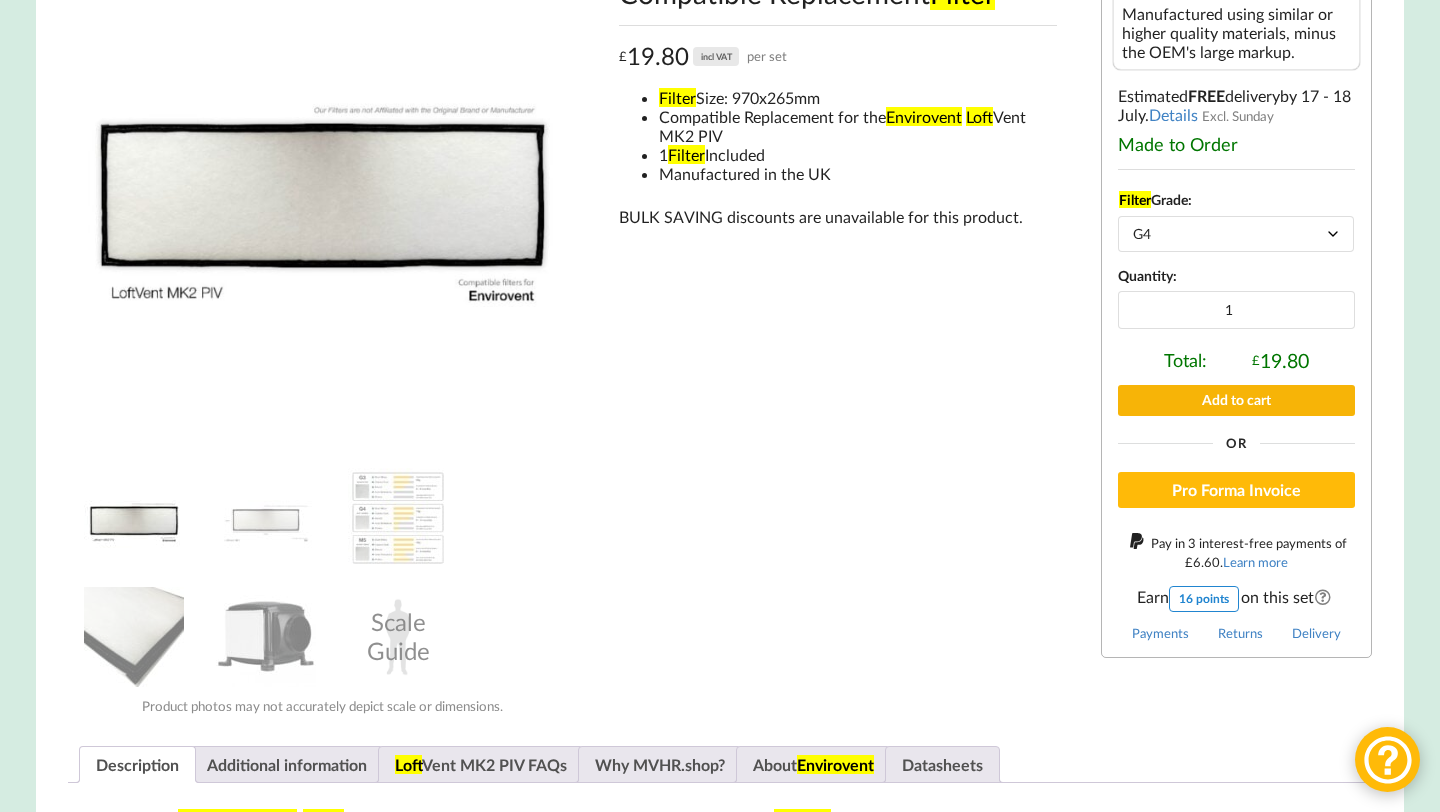click on "Add to cart" at bounding box center (1236, 400) 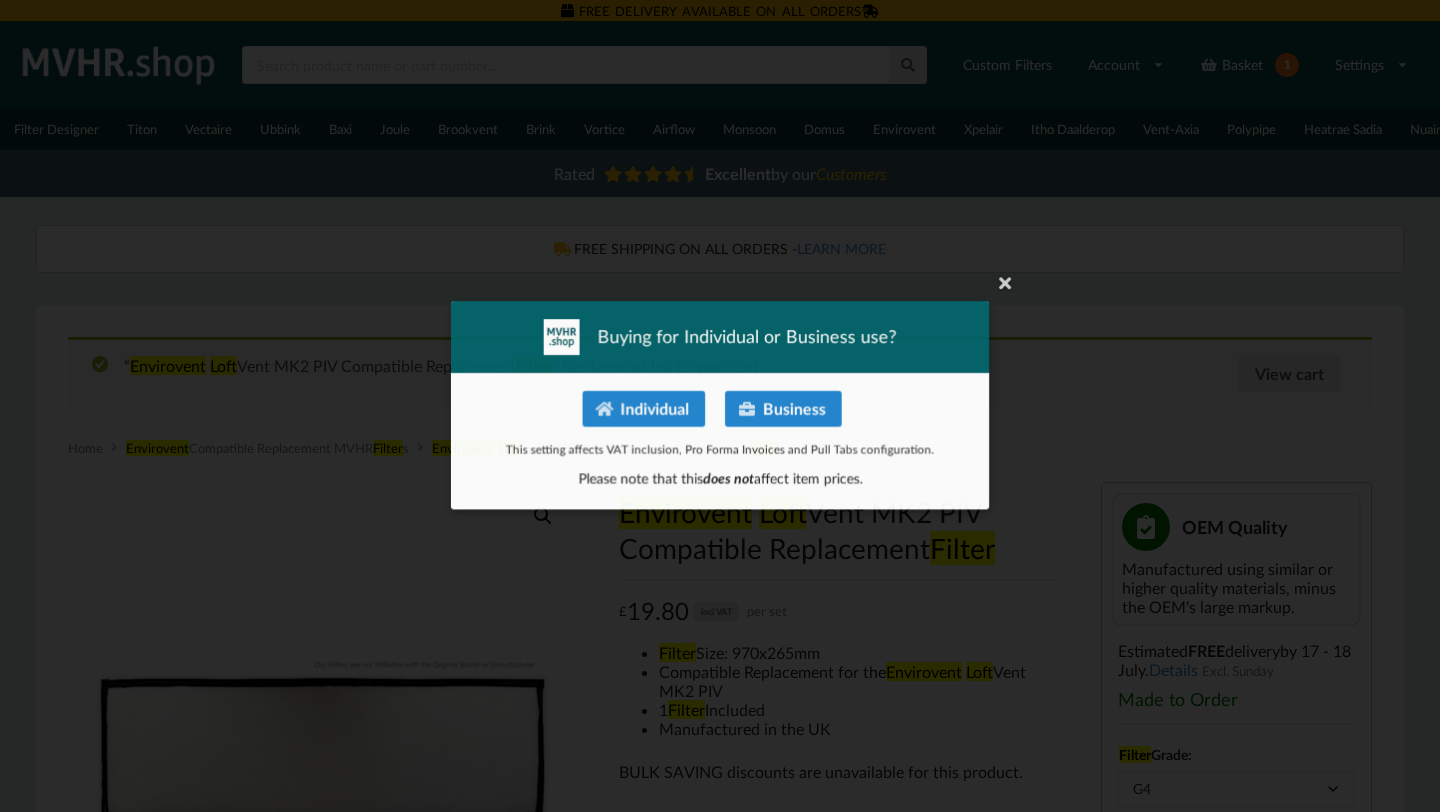 scroll, scrollTop: 0, scrollLeft: 0, axis: both 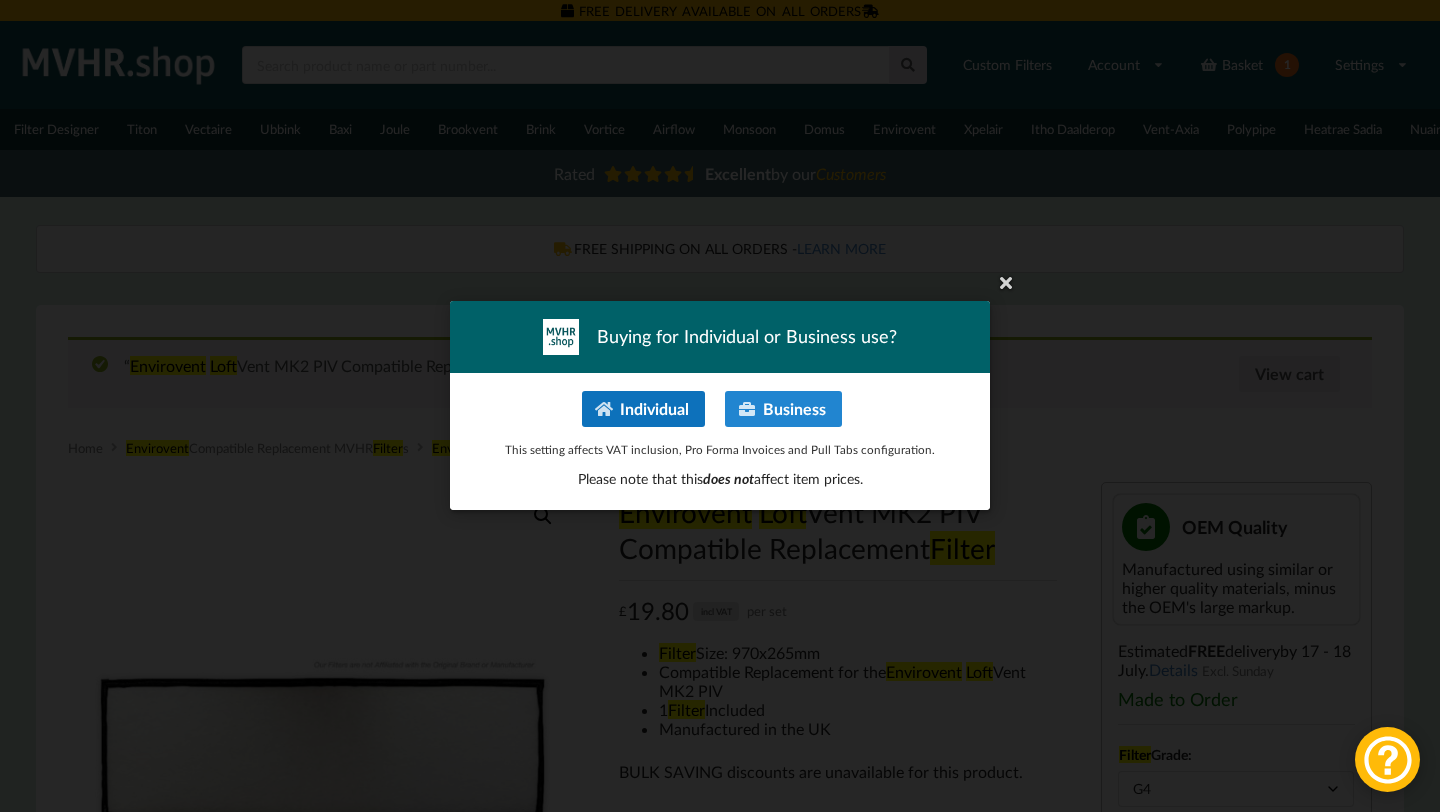 click on "Individual" at bounding box center [643, 409] 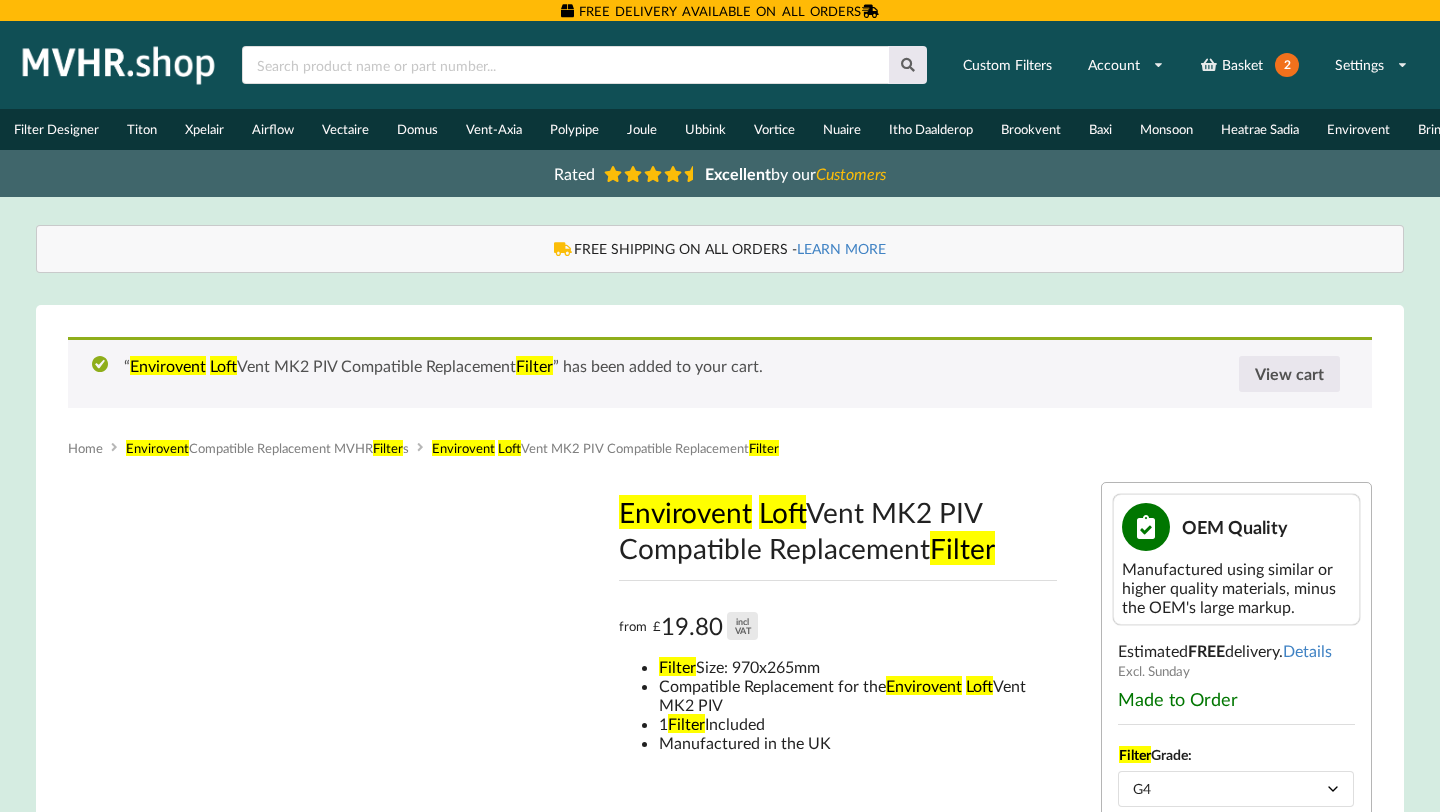 scroll, scrollTop: 0, scrollLeft: 0, axis: both 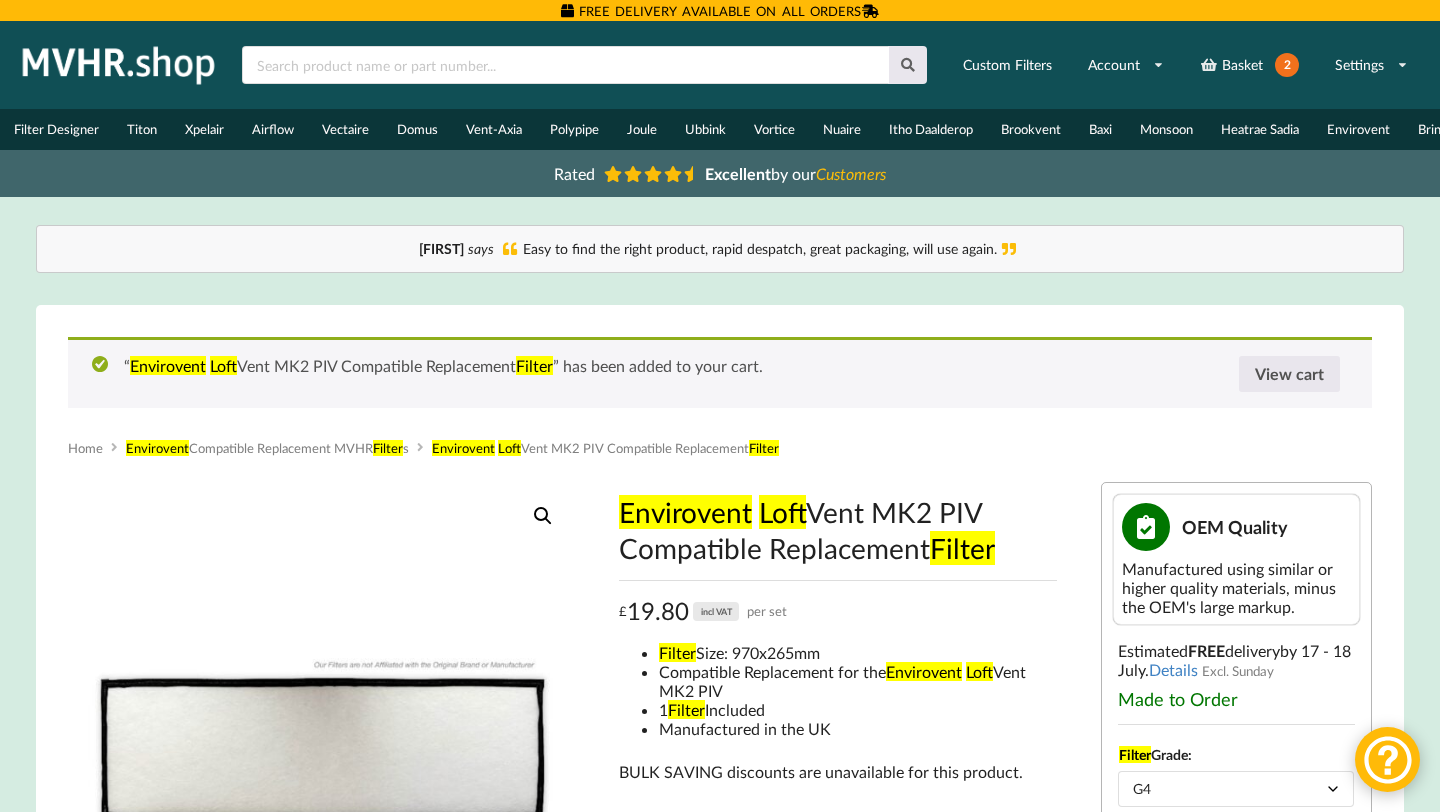 click on "Custom Filters
Account
Sign in
New customer?  Start here
Basket
2
Settings
VAT Included
Individual Mode
Need help?  Contact us" at bounding box center (1185, 65) 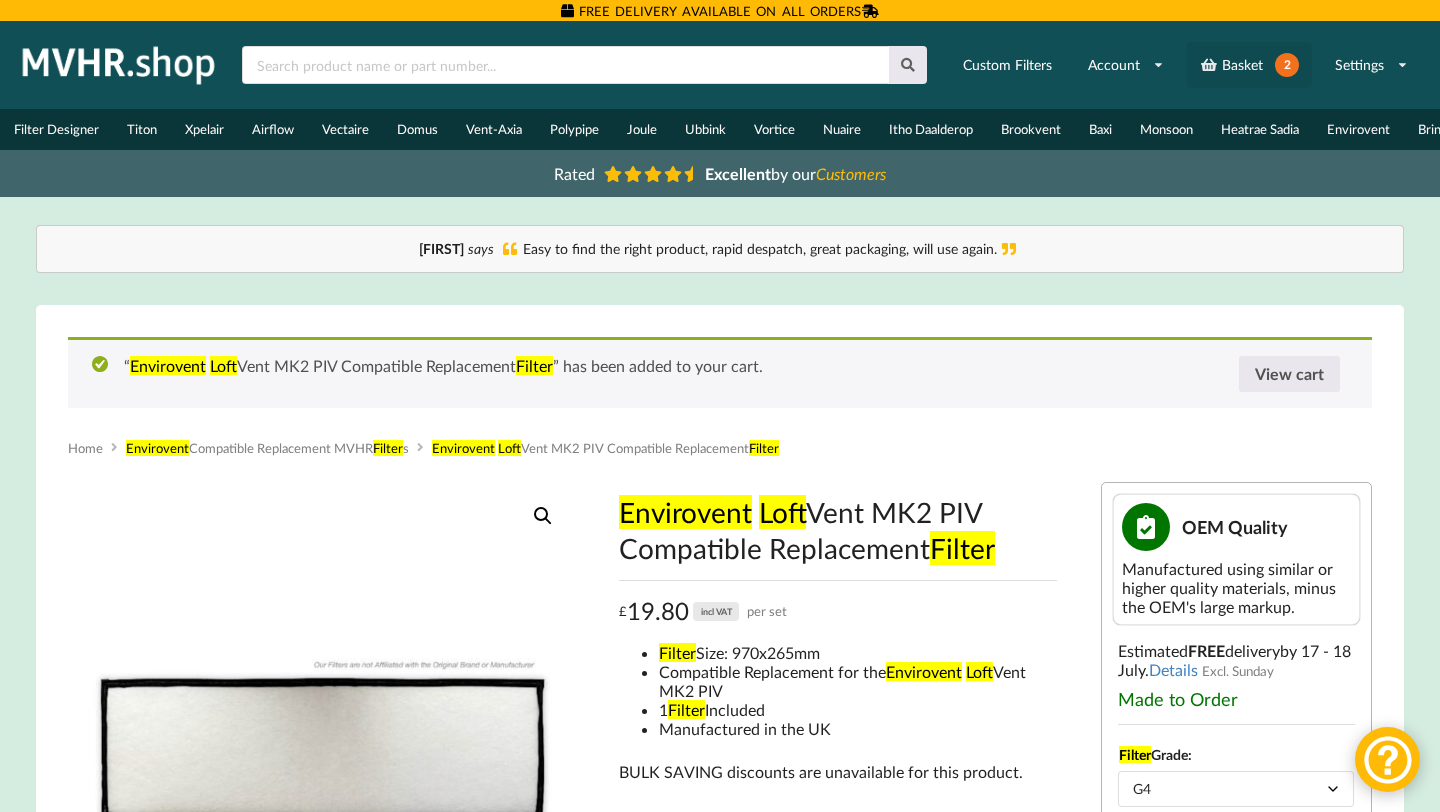 click on "Basket
2" at bounding box center (1249, 65) 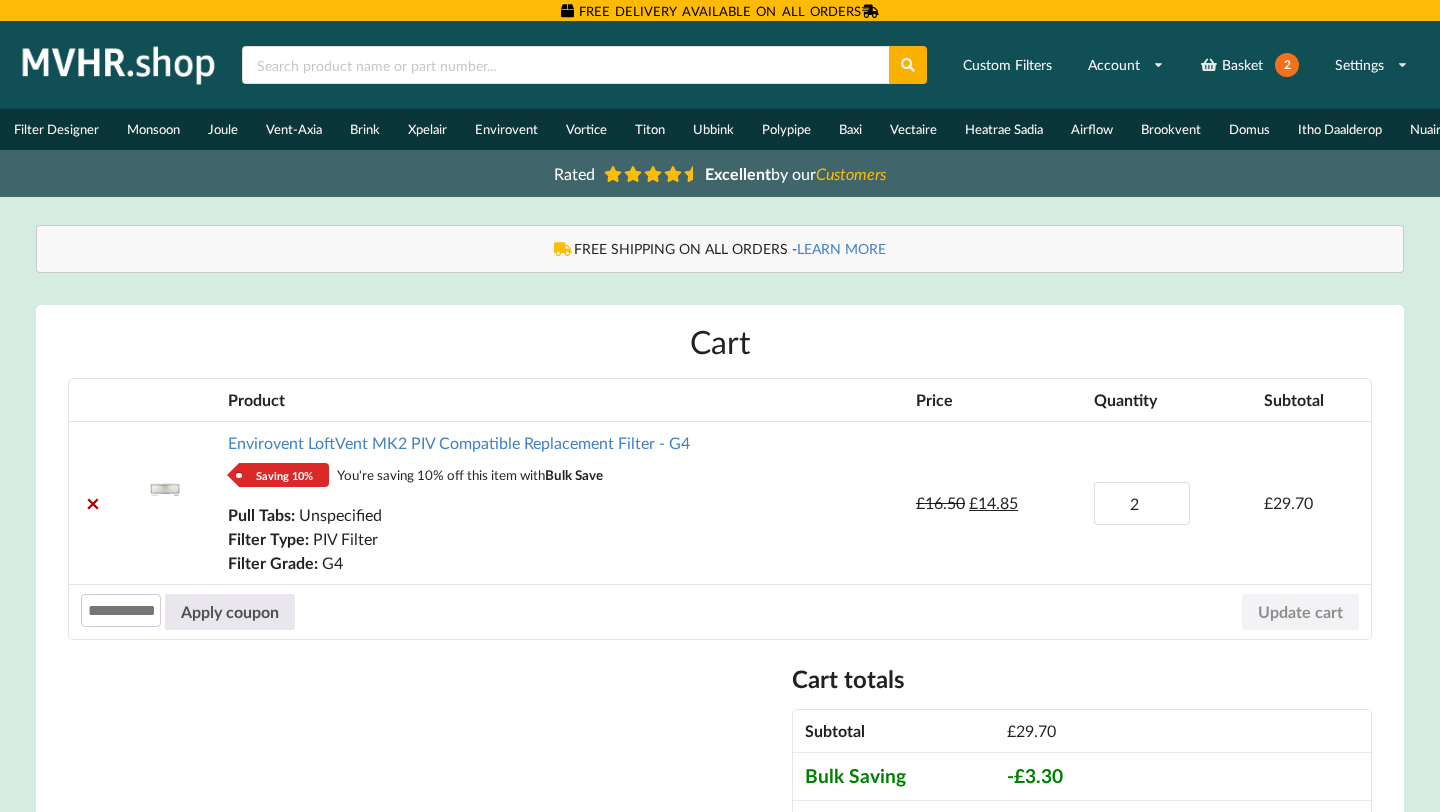 scroll, scrollTop: 0, scrollLeft: 0, axis: both 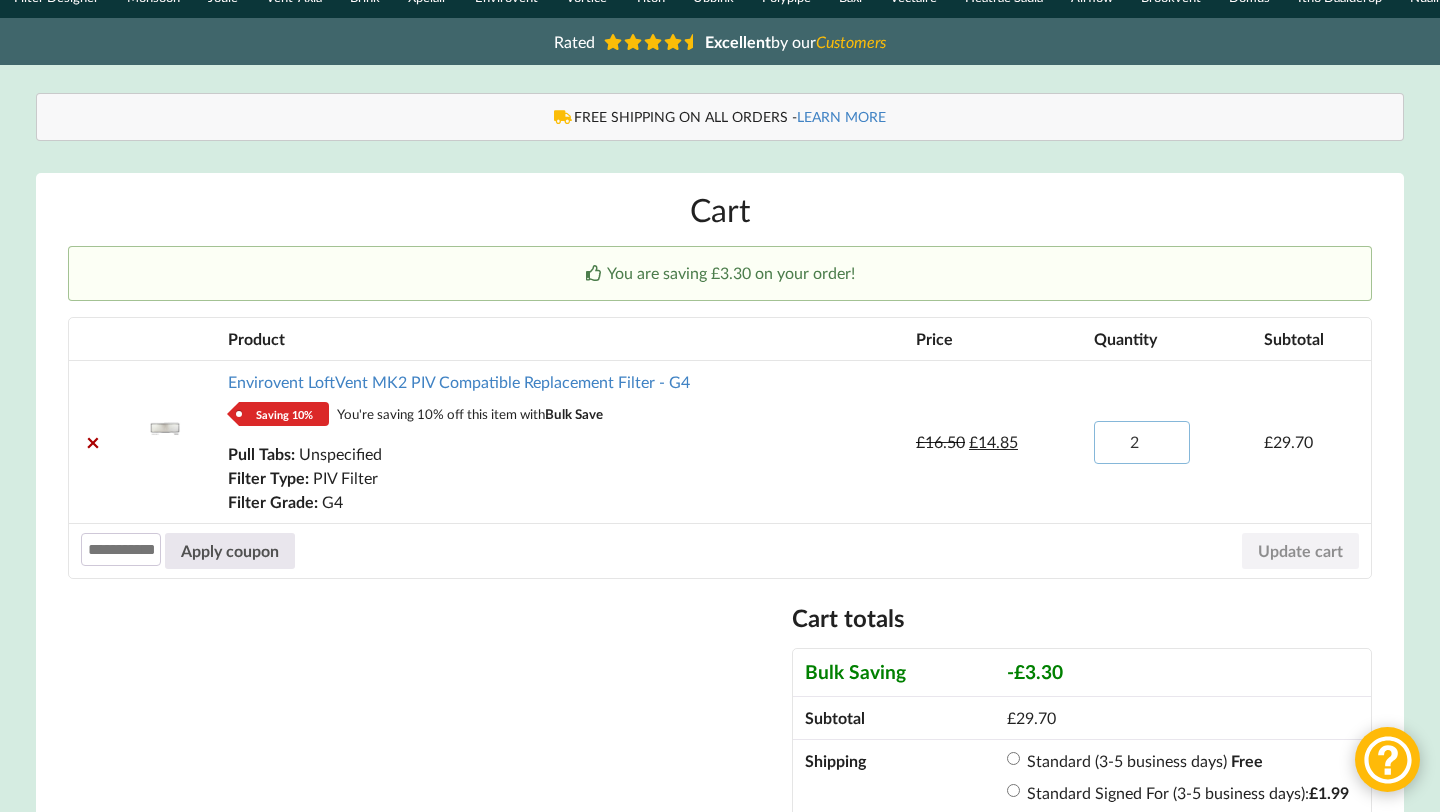 click on "2" at bounding box center (1142, 442) 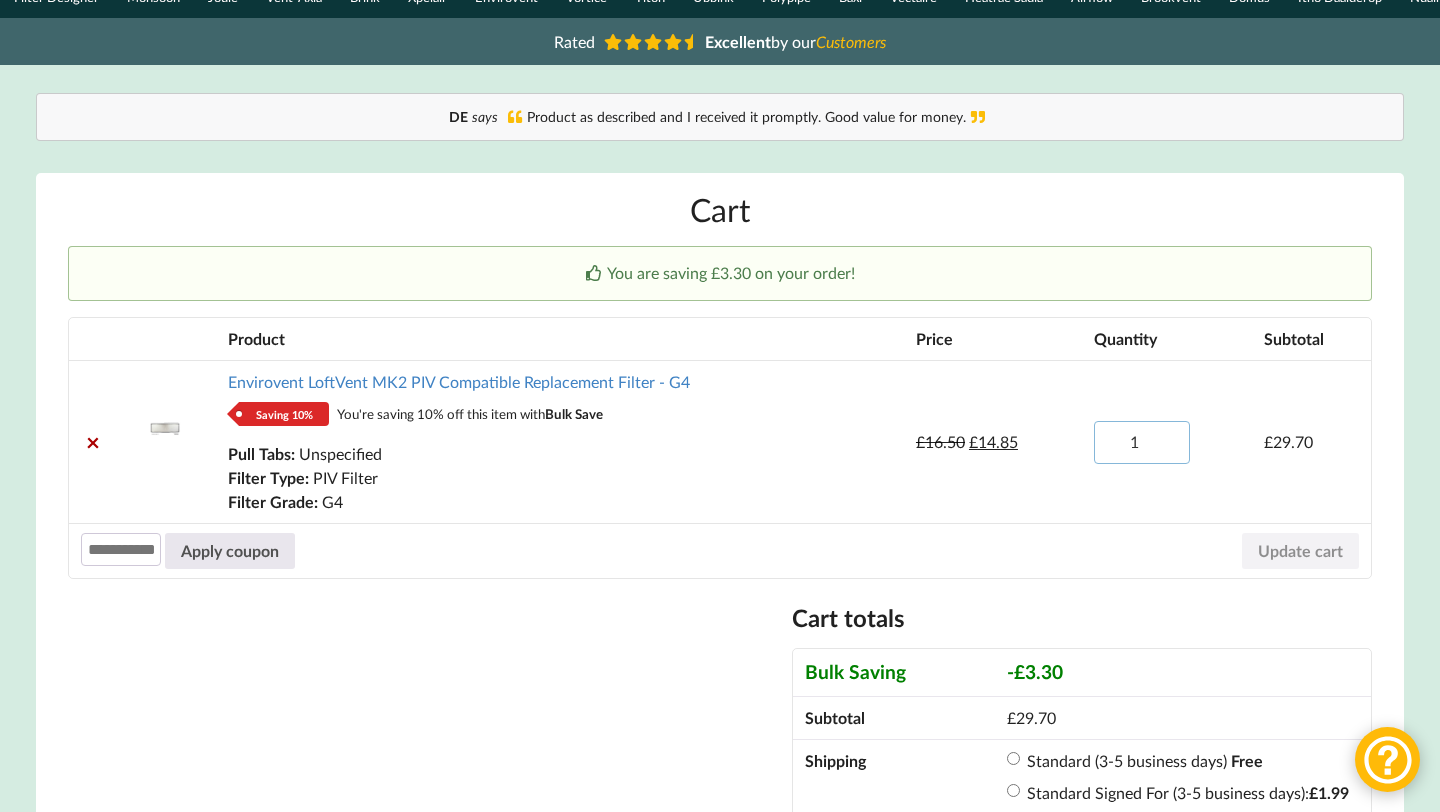 type on "1" 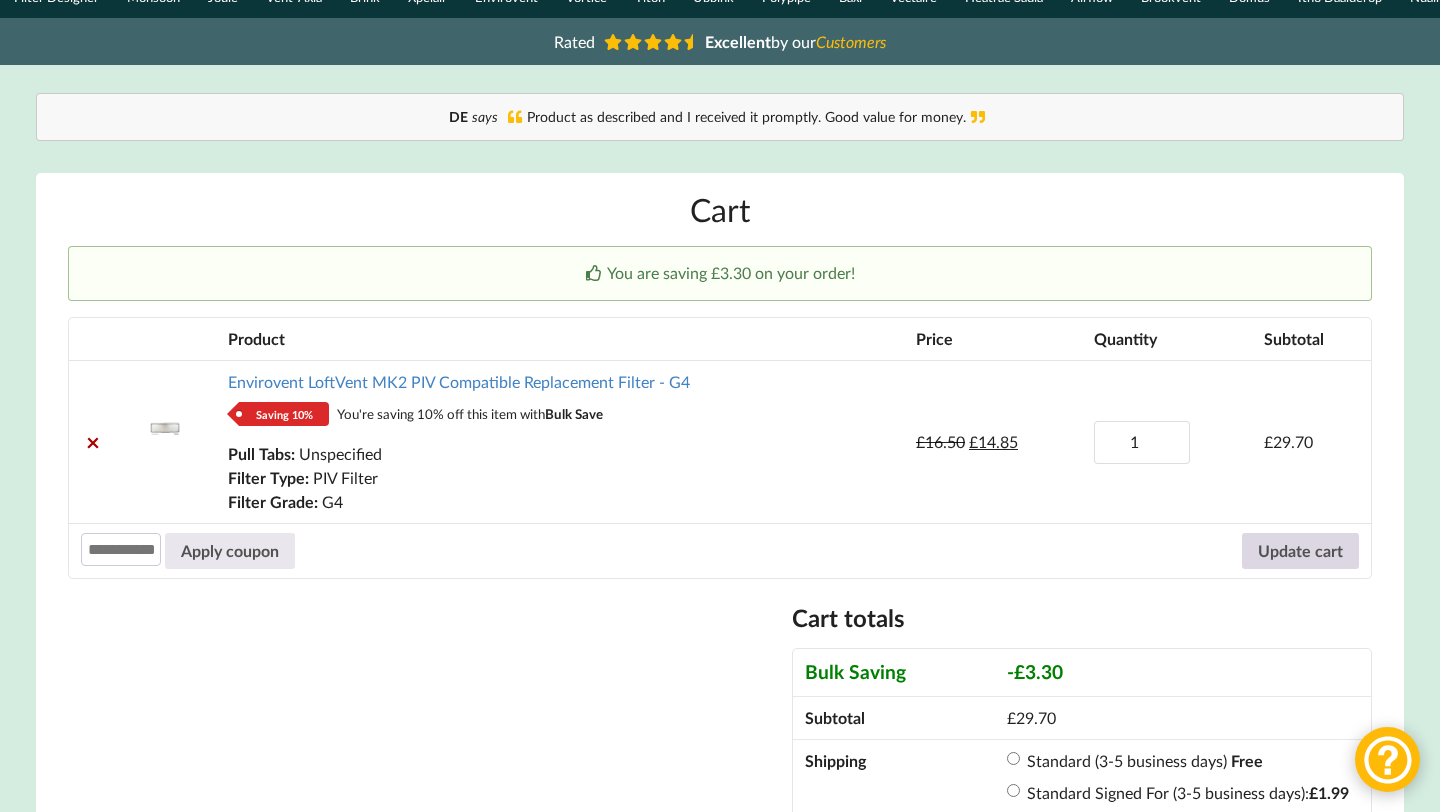 click on "Update cart" at bounding box center [1300, 551] 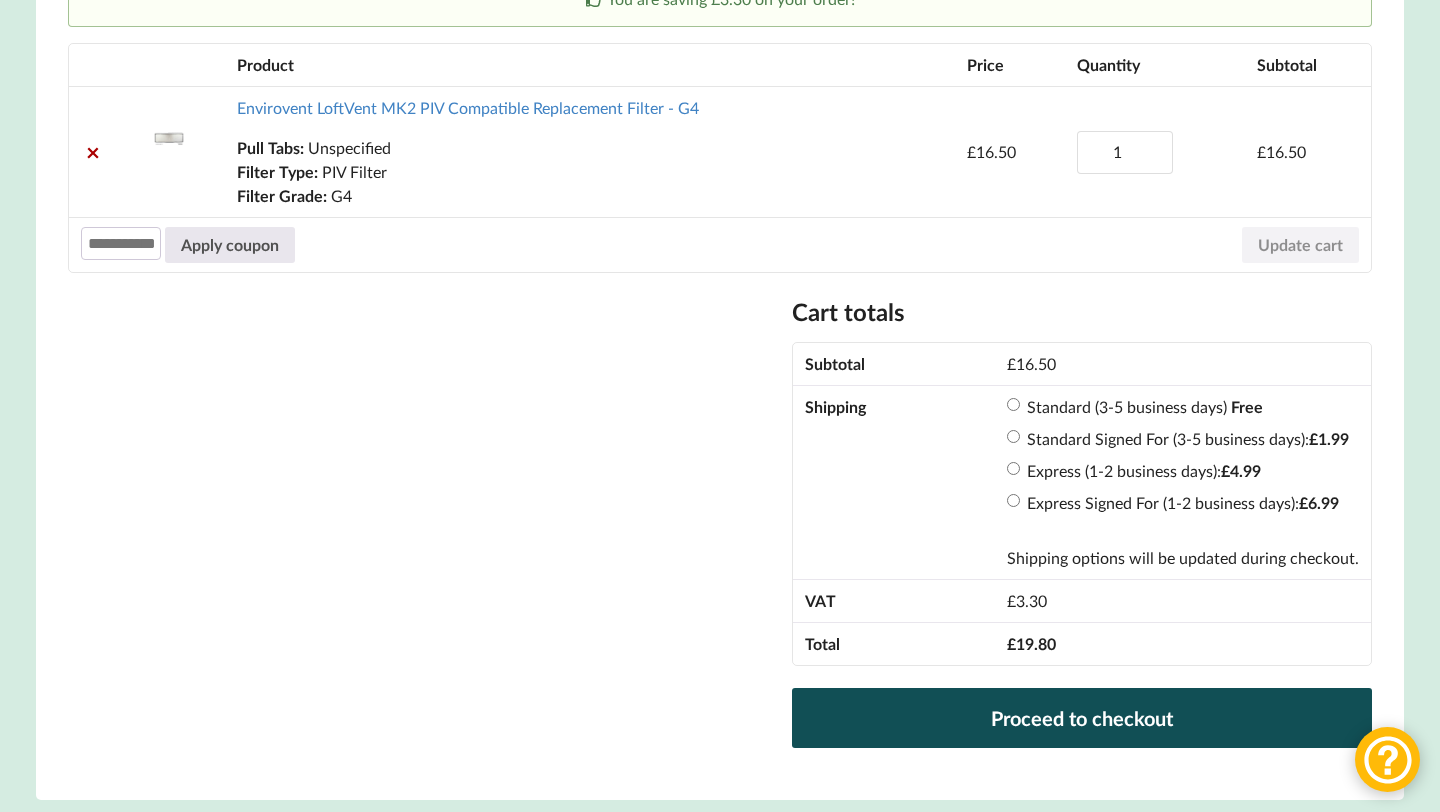 scroll, scrollTop: 489, scrollLeft: 0, axis: vertical 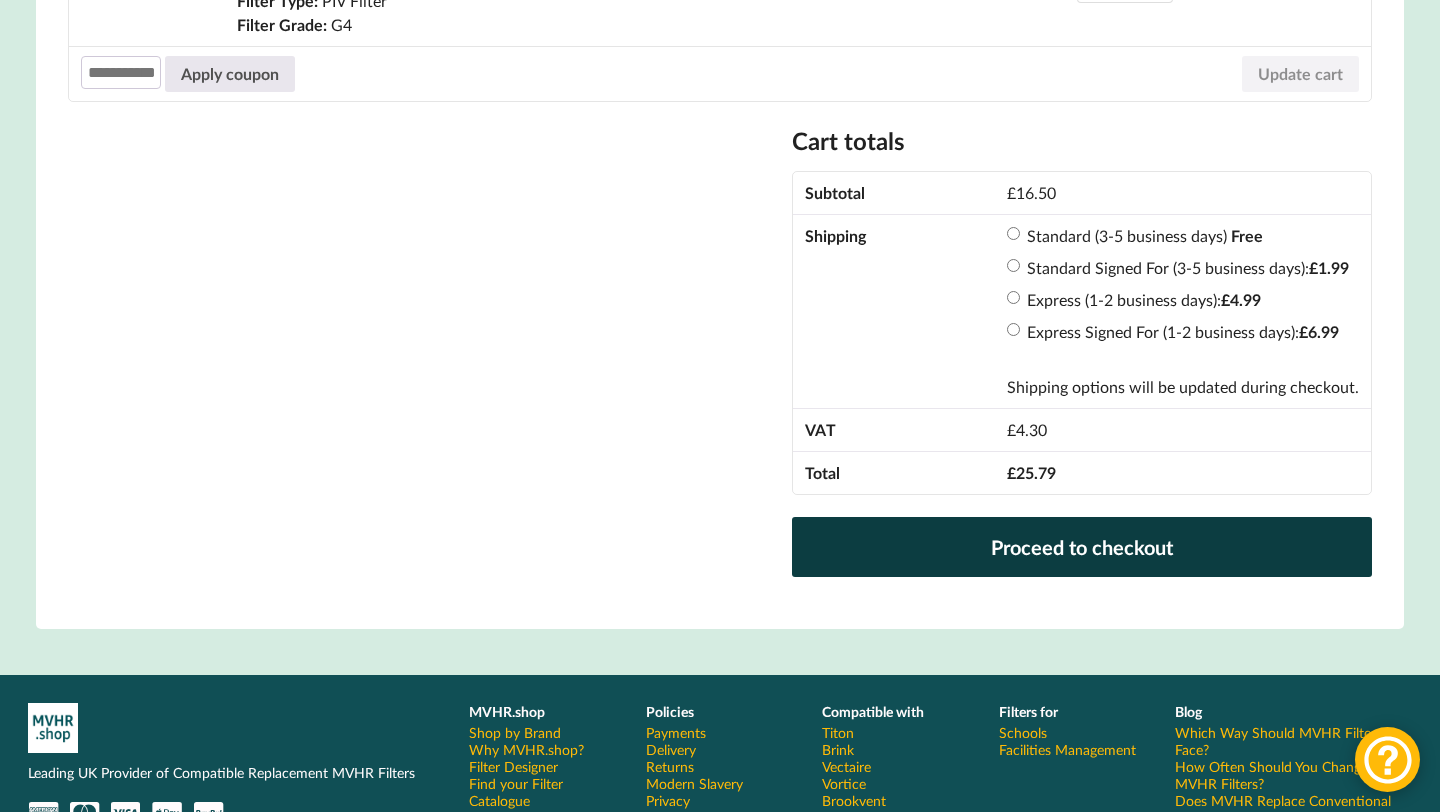 click on "Proceed to checkout" at bounding box center [1082, 547] 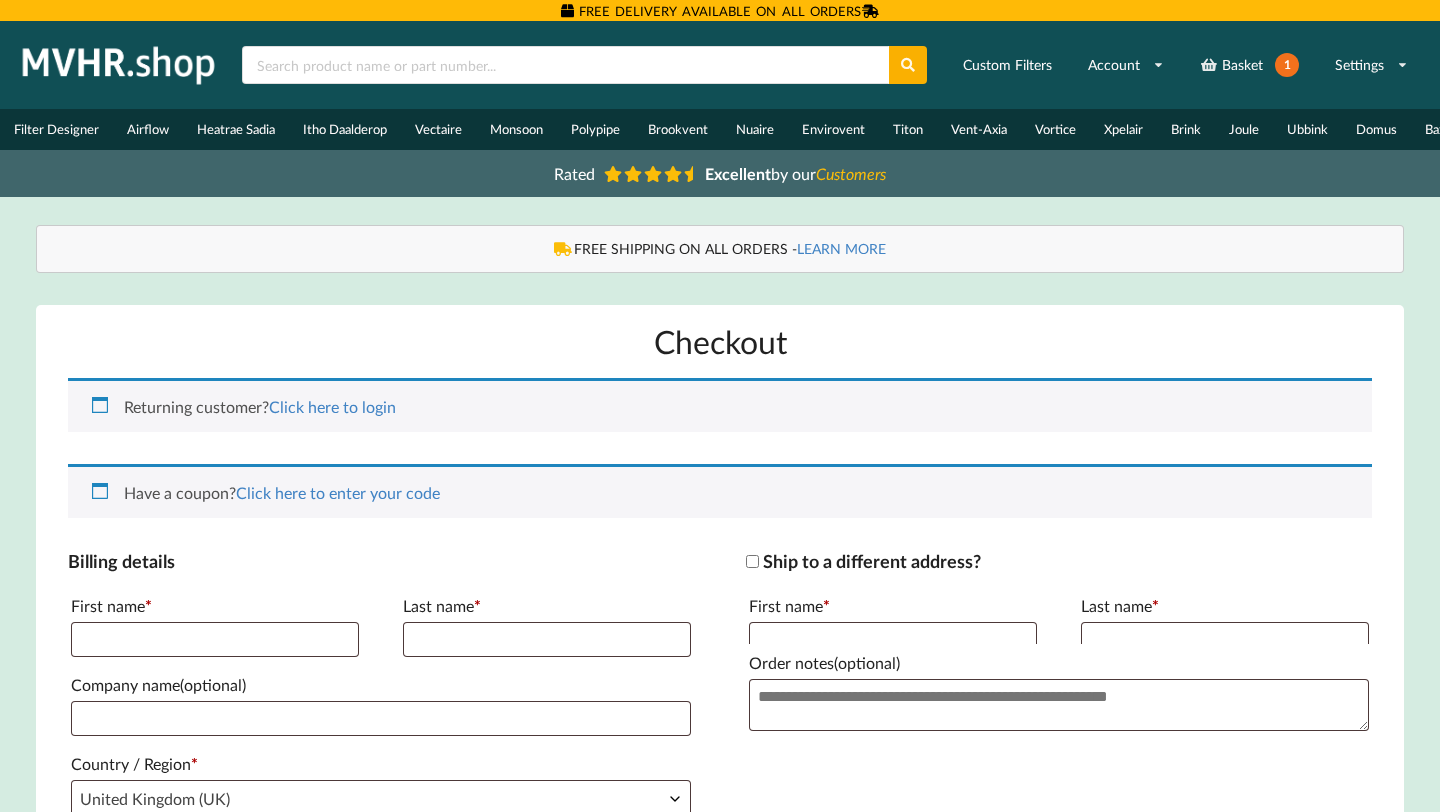 scroll, scrollTop: 0, scrollLeft: 0, axis: both 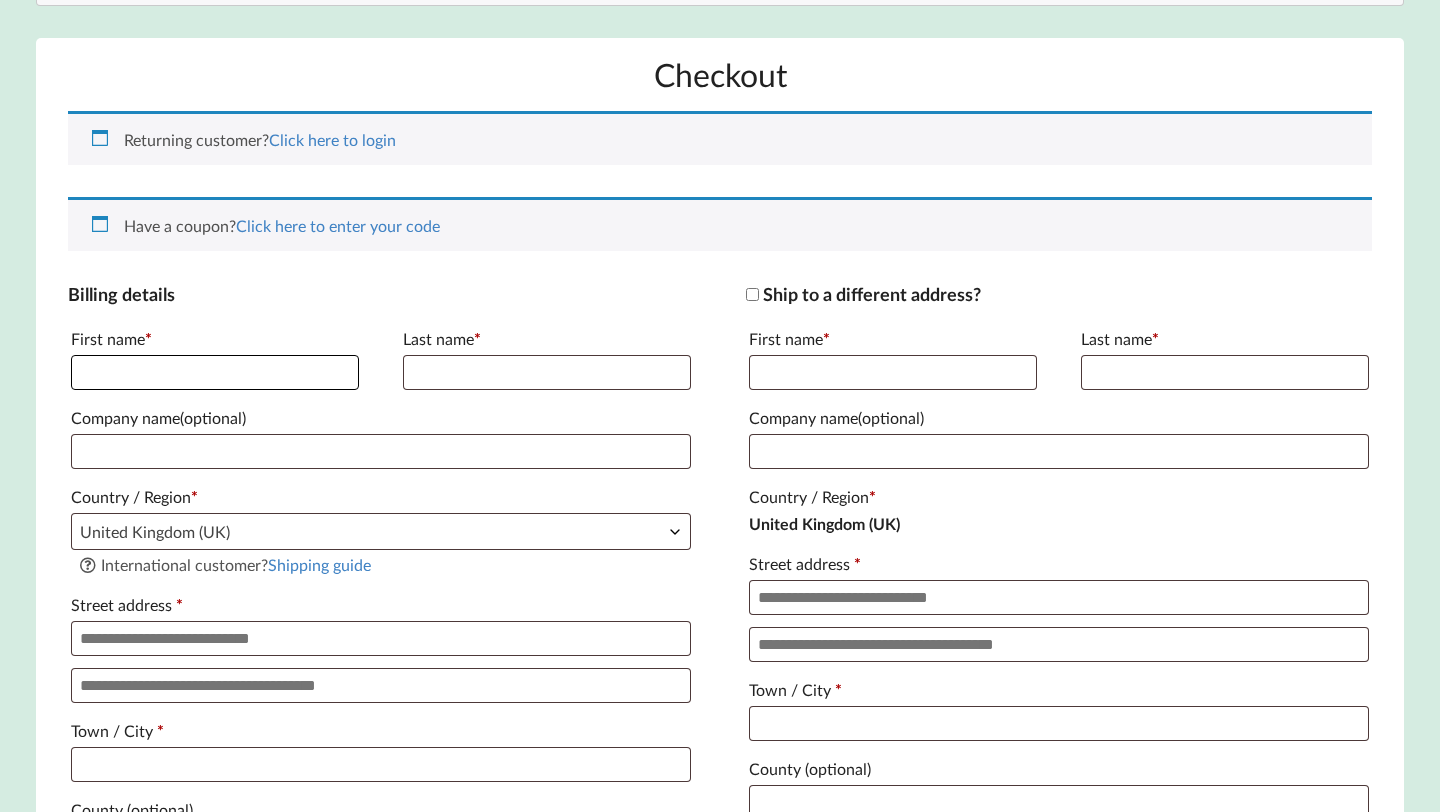 click on "First name  *" at bounding box center (215, 372) 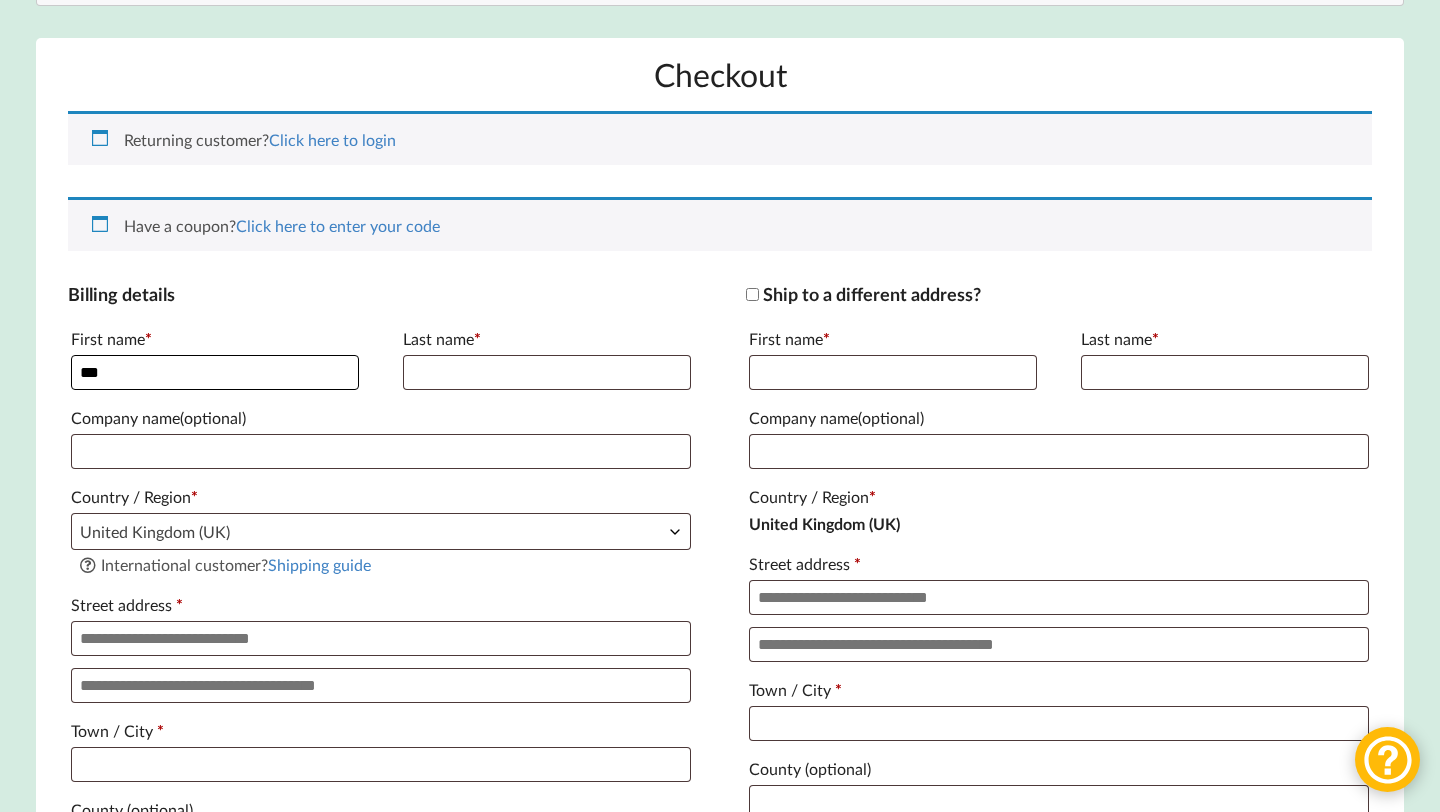 type on "***" 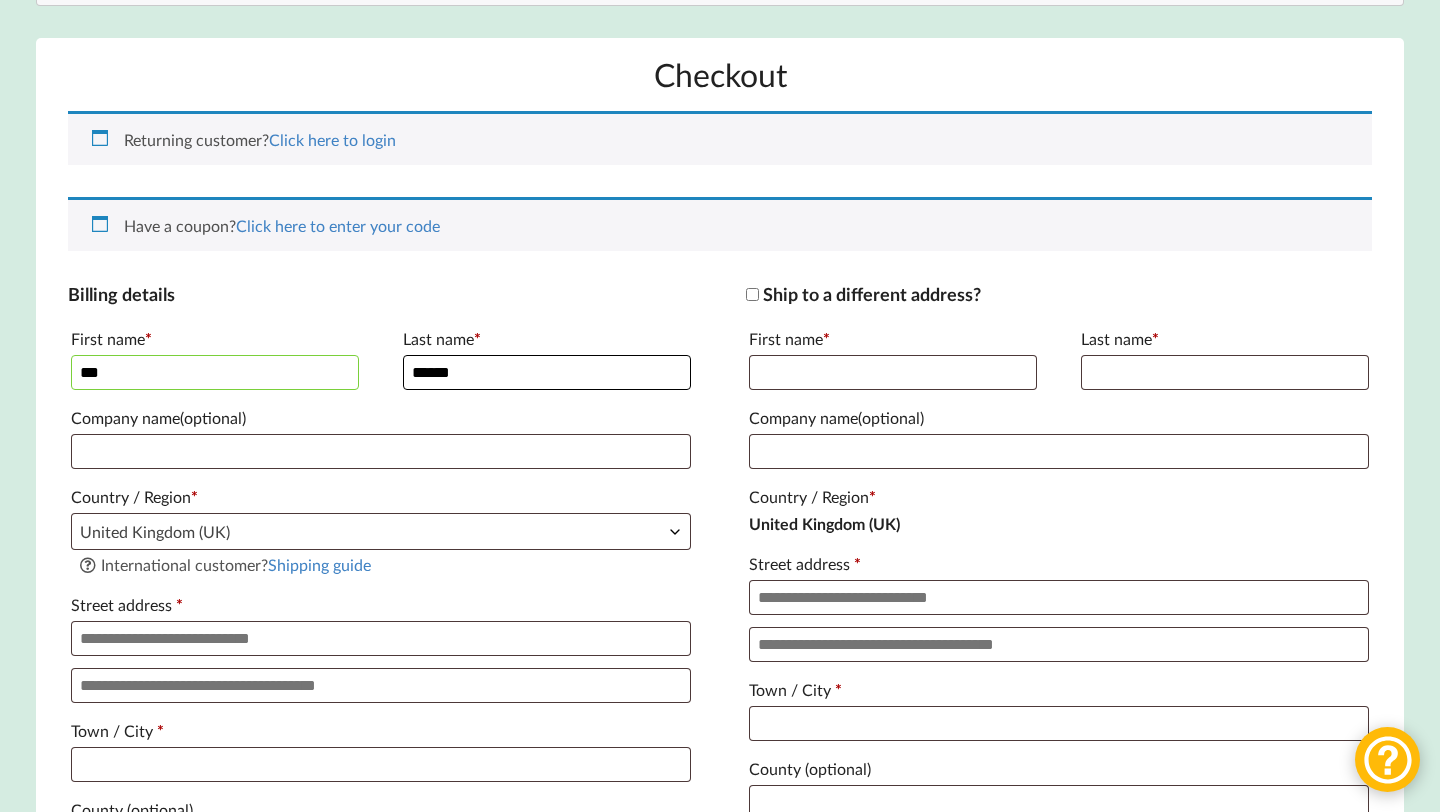 type on "******" 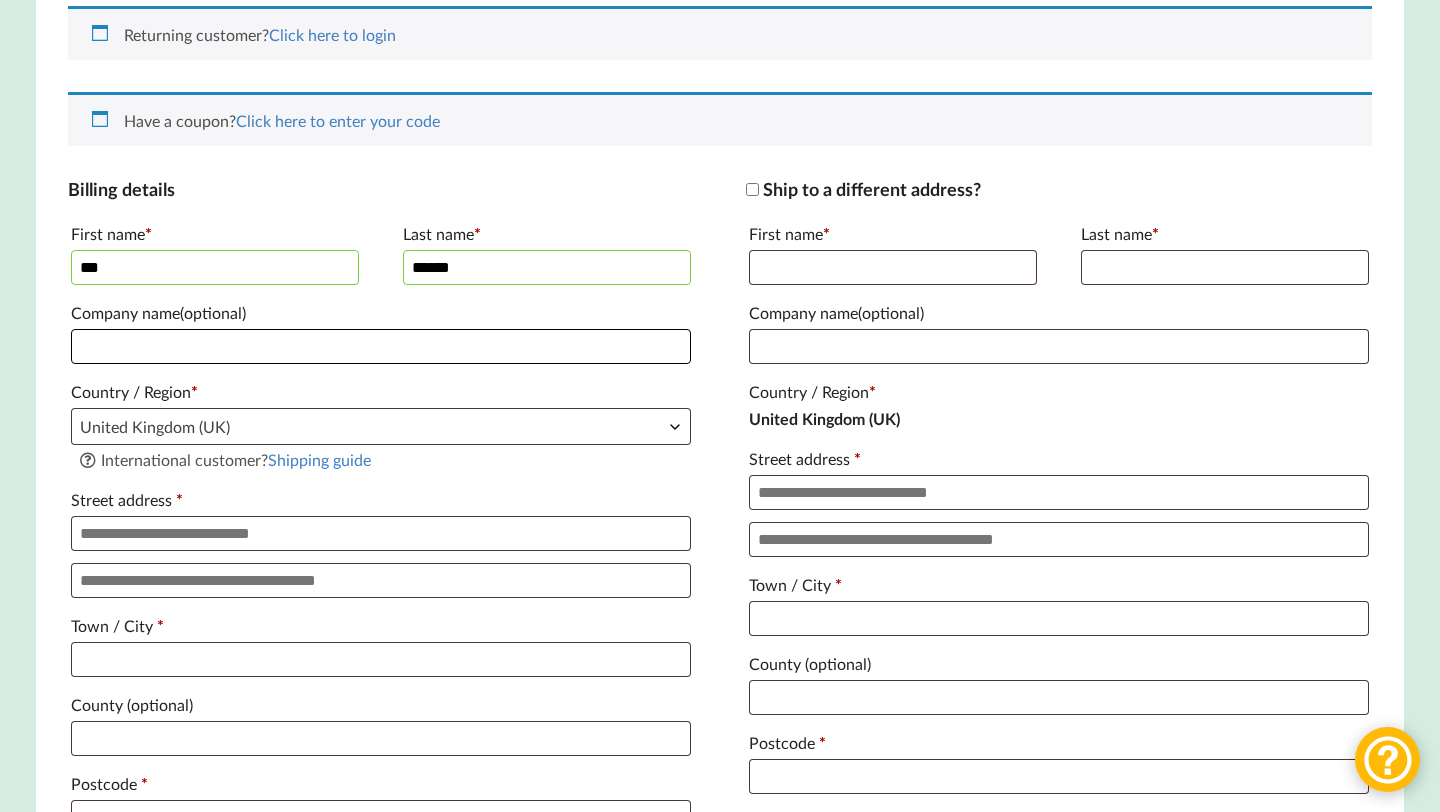 scroll, scrollTop: 392, scrollLeft: 0, axis: vertical 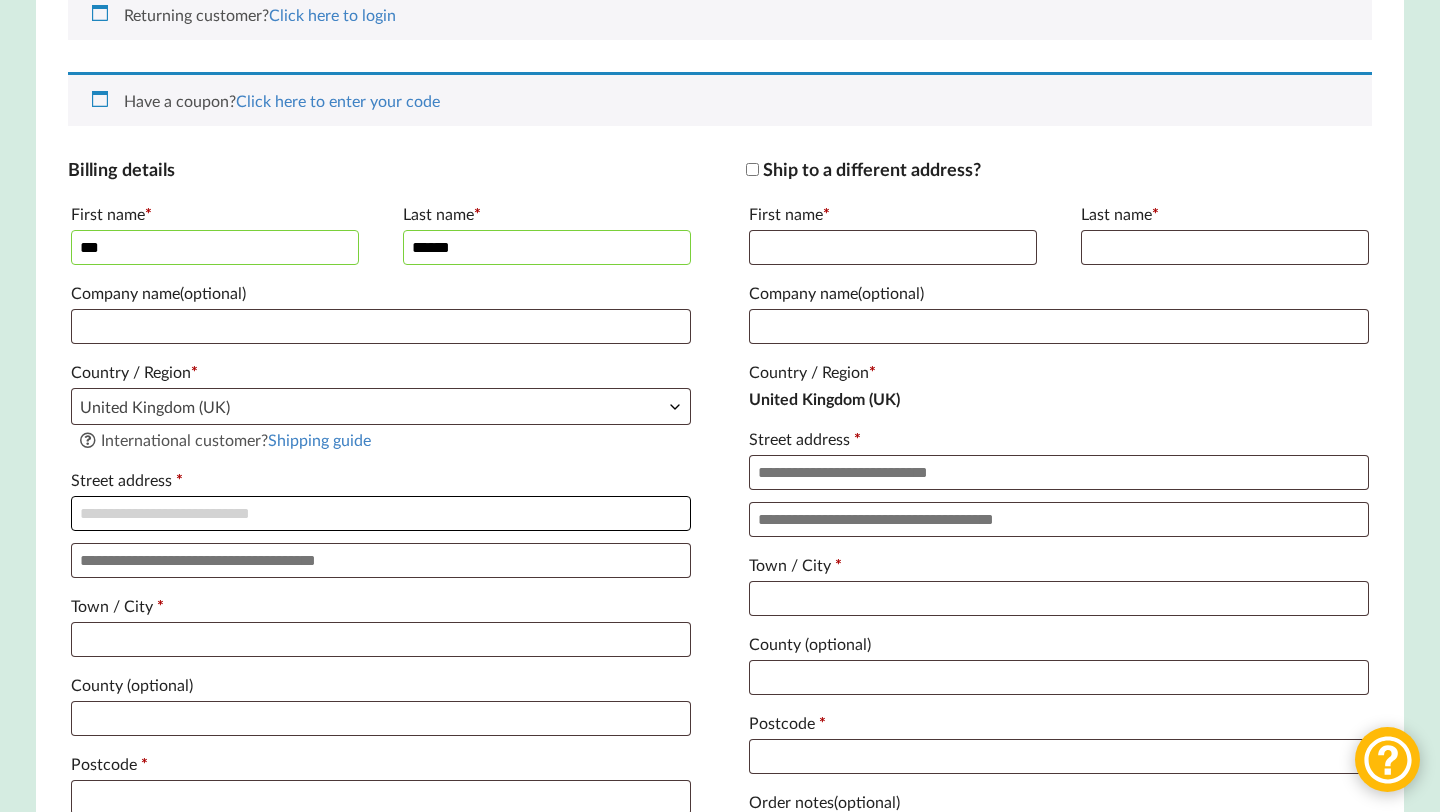 click on "Street address   *" at bounding box center (381, 513) 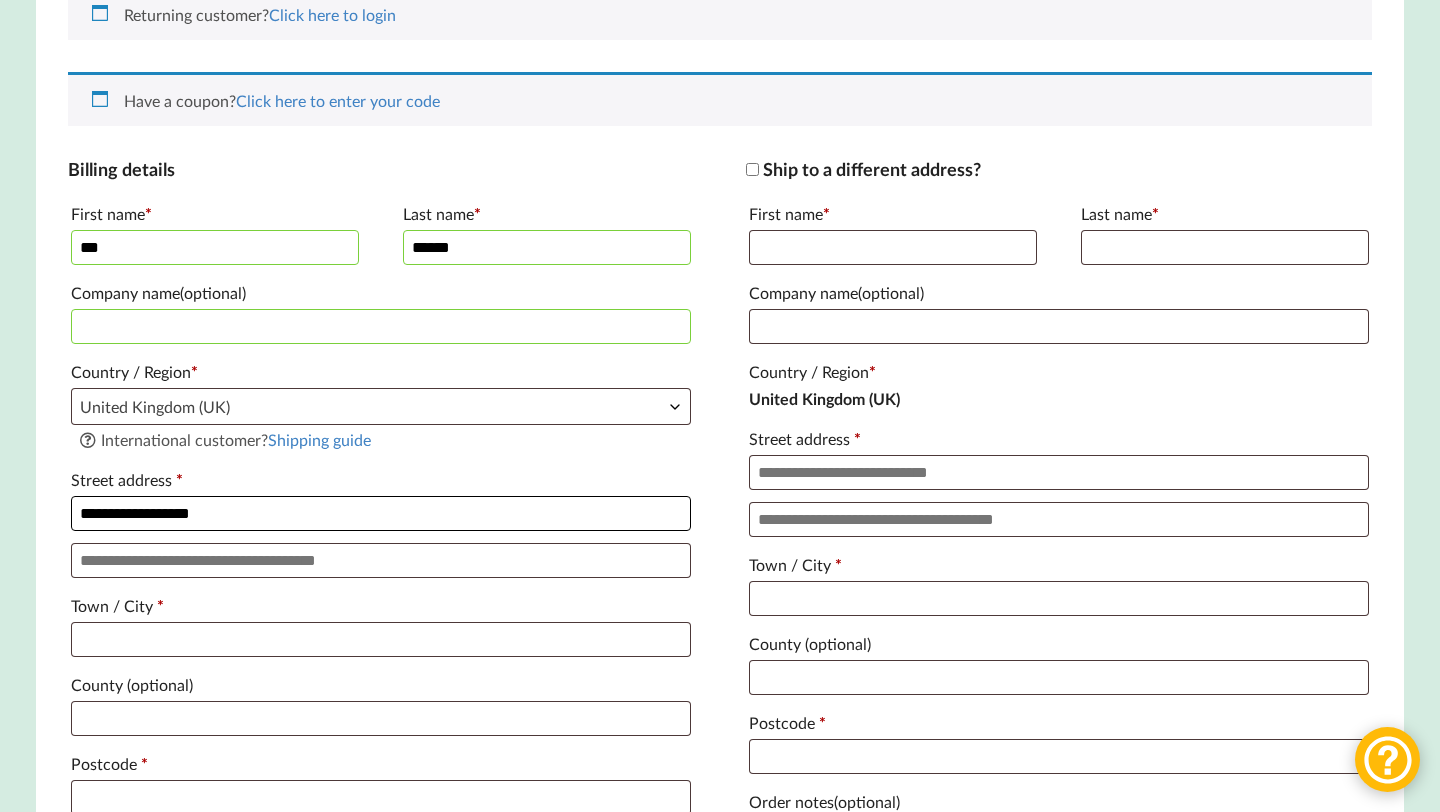 type on "**********" 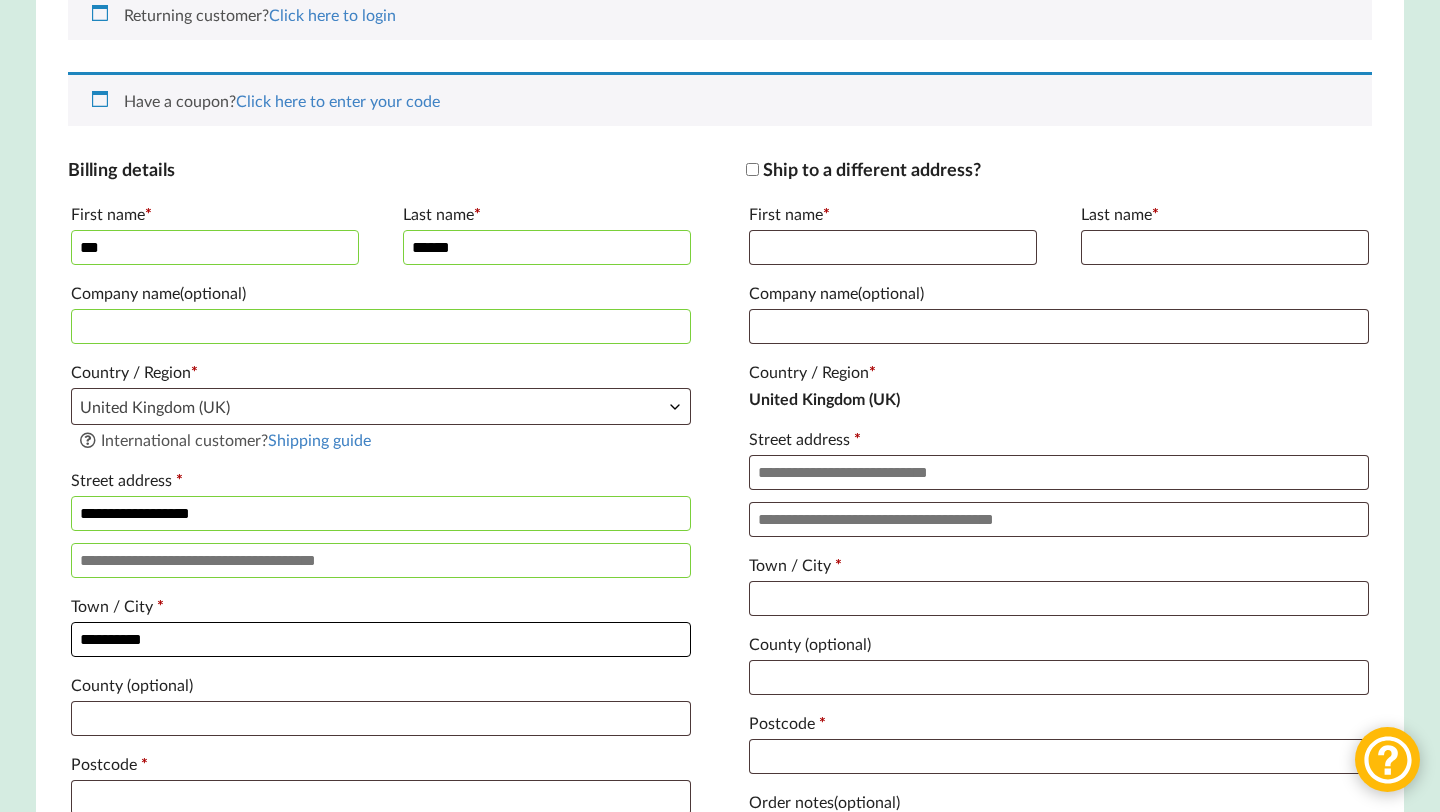 type on "**********" 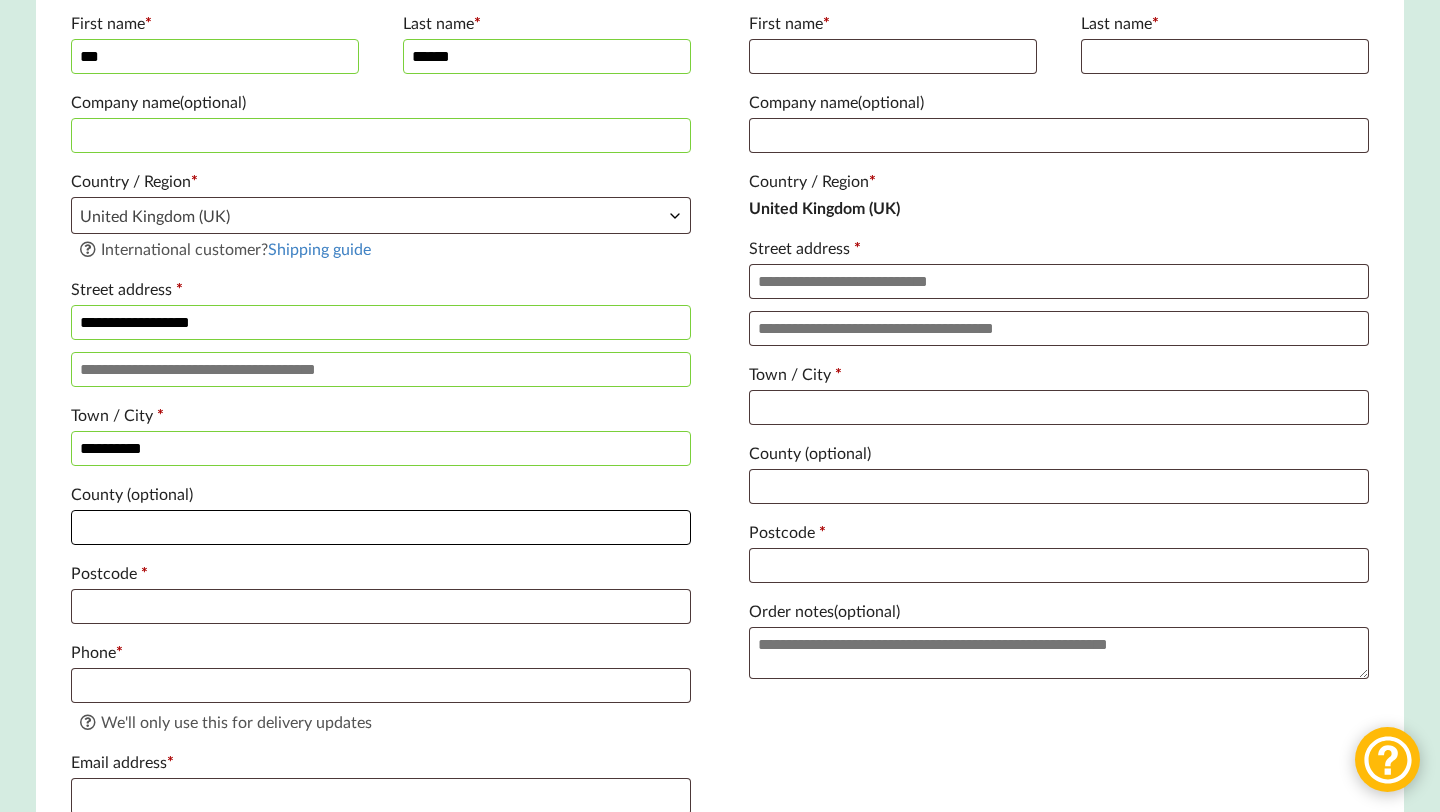 scroll, scrollTop: 585, scrollLeft: 0, axis: vertical 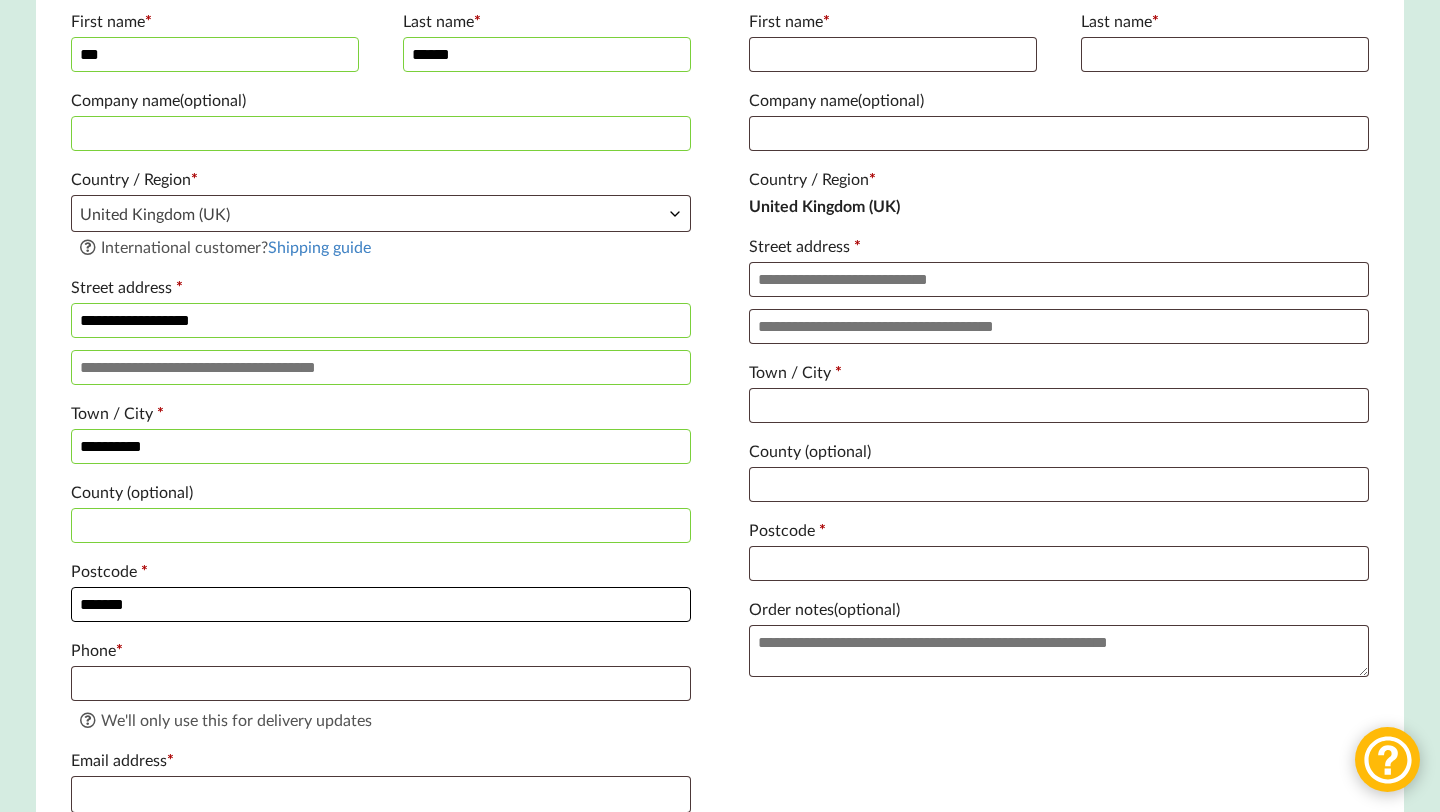type on "*******" 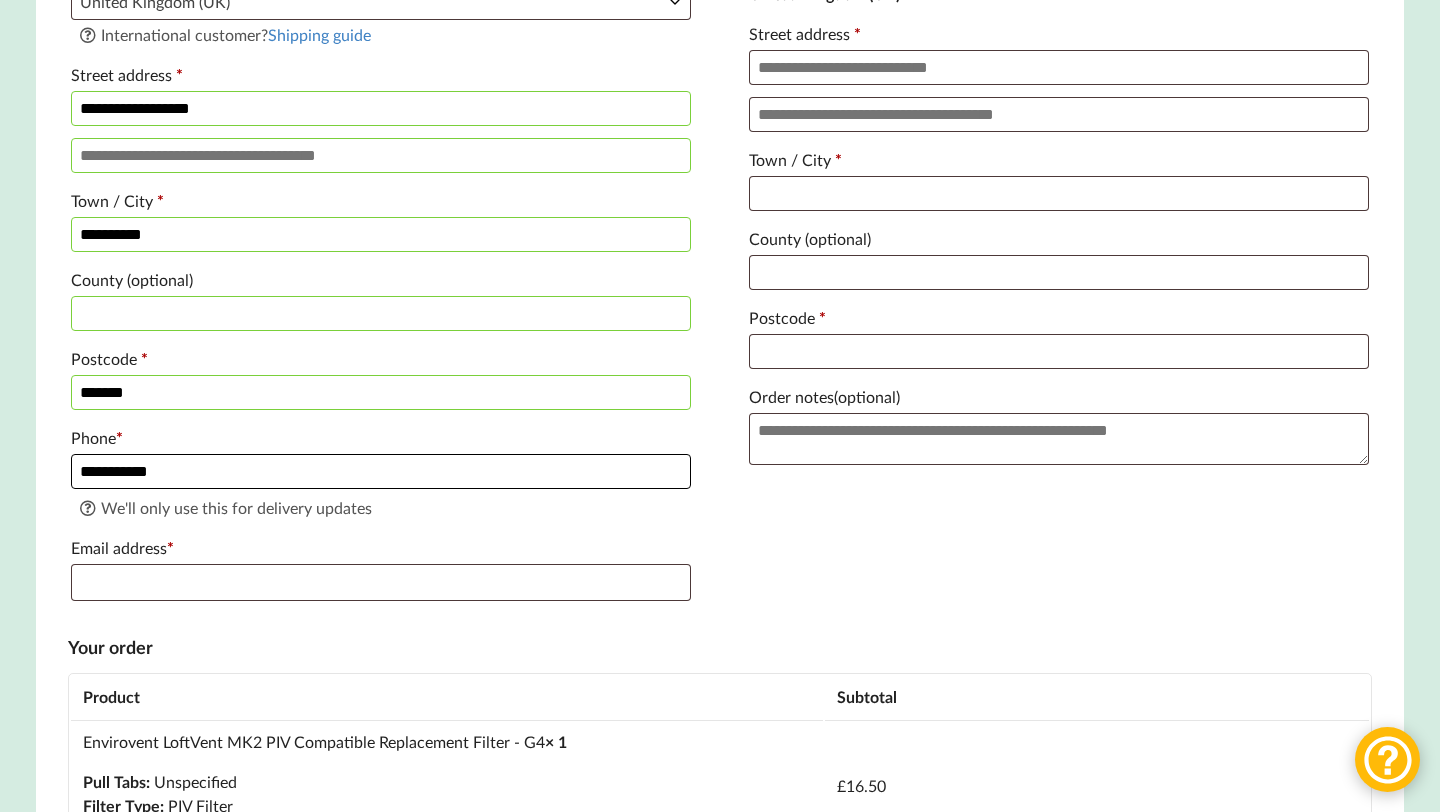scroll, scrollTop: 864, scrollLeft: 0, axis: vertical 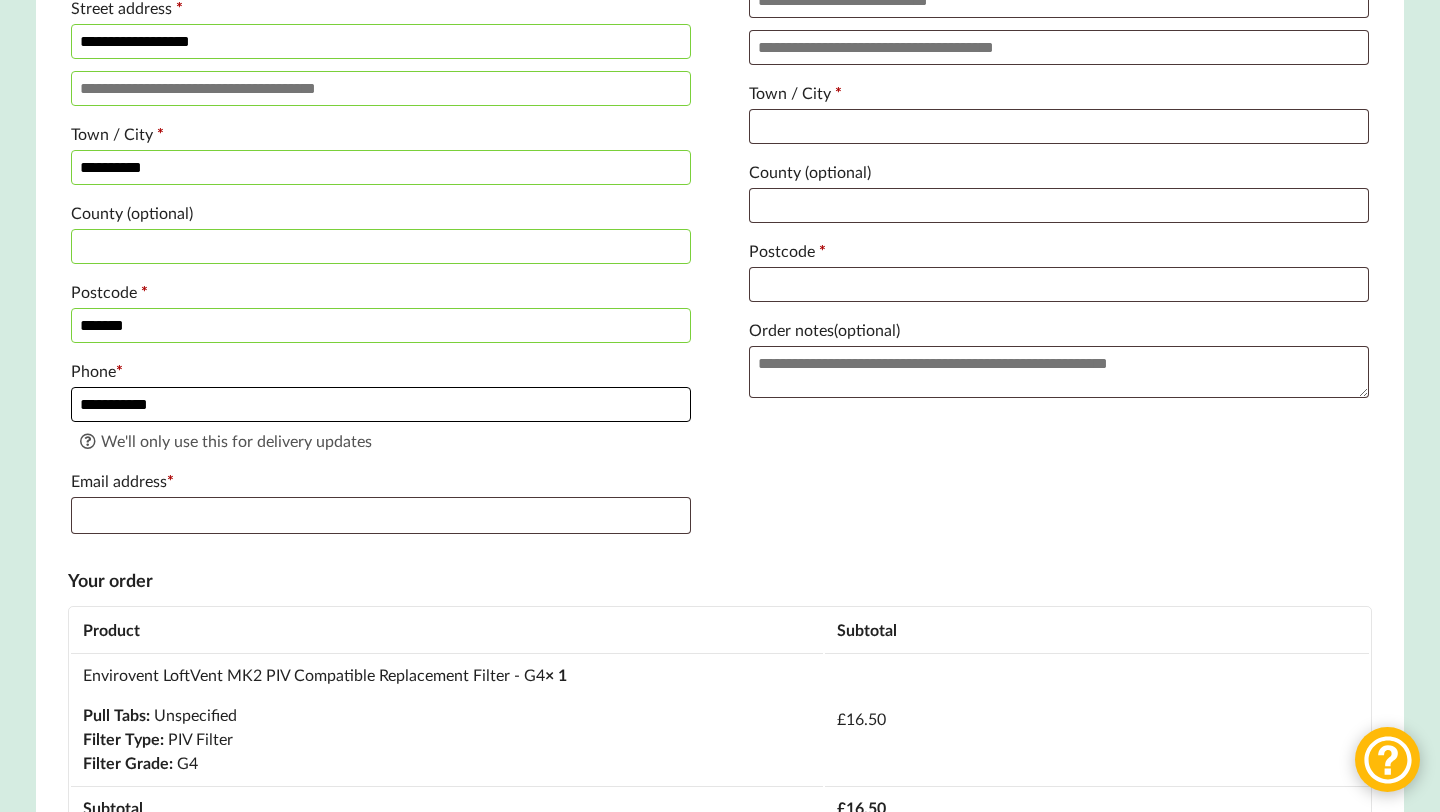 type on "**********" 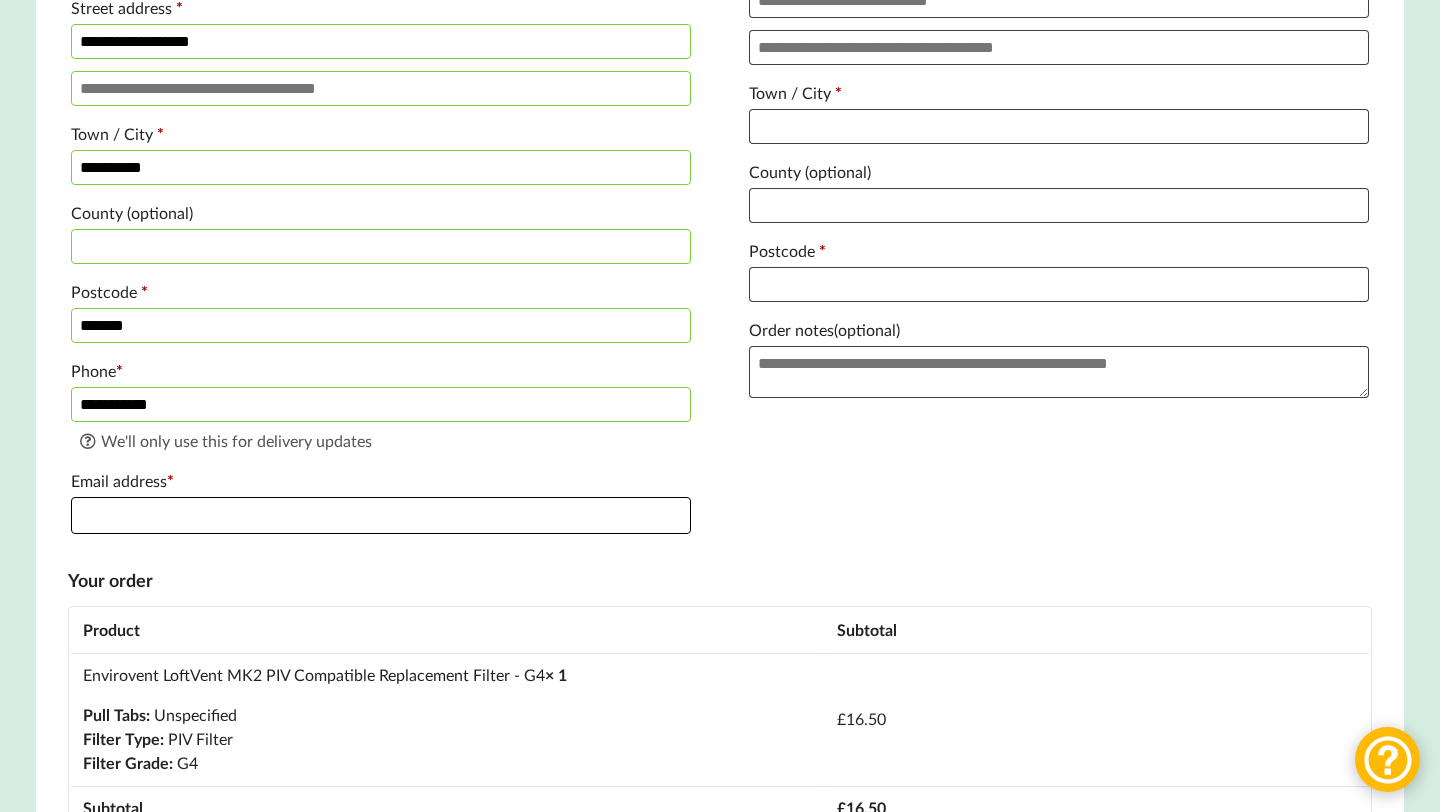 click on "Email address  *" at bounding box center (381, 515) 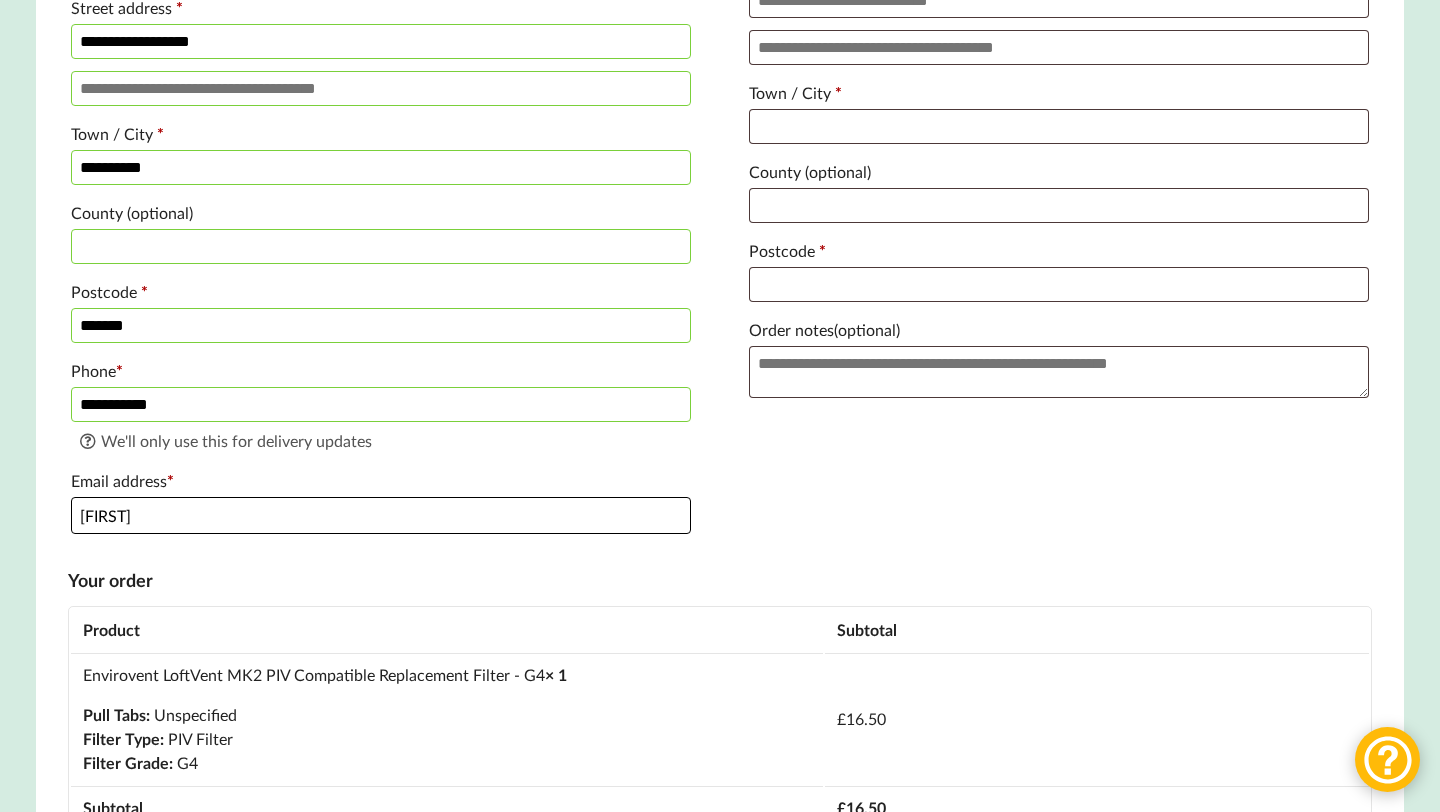 type on "[EMAIL]" 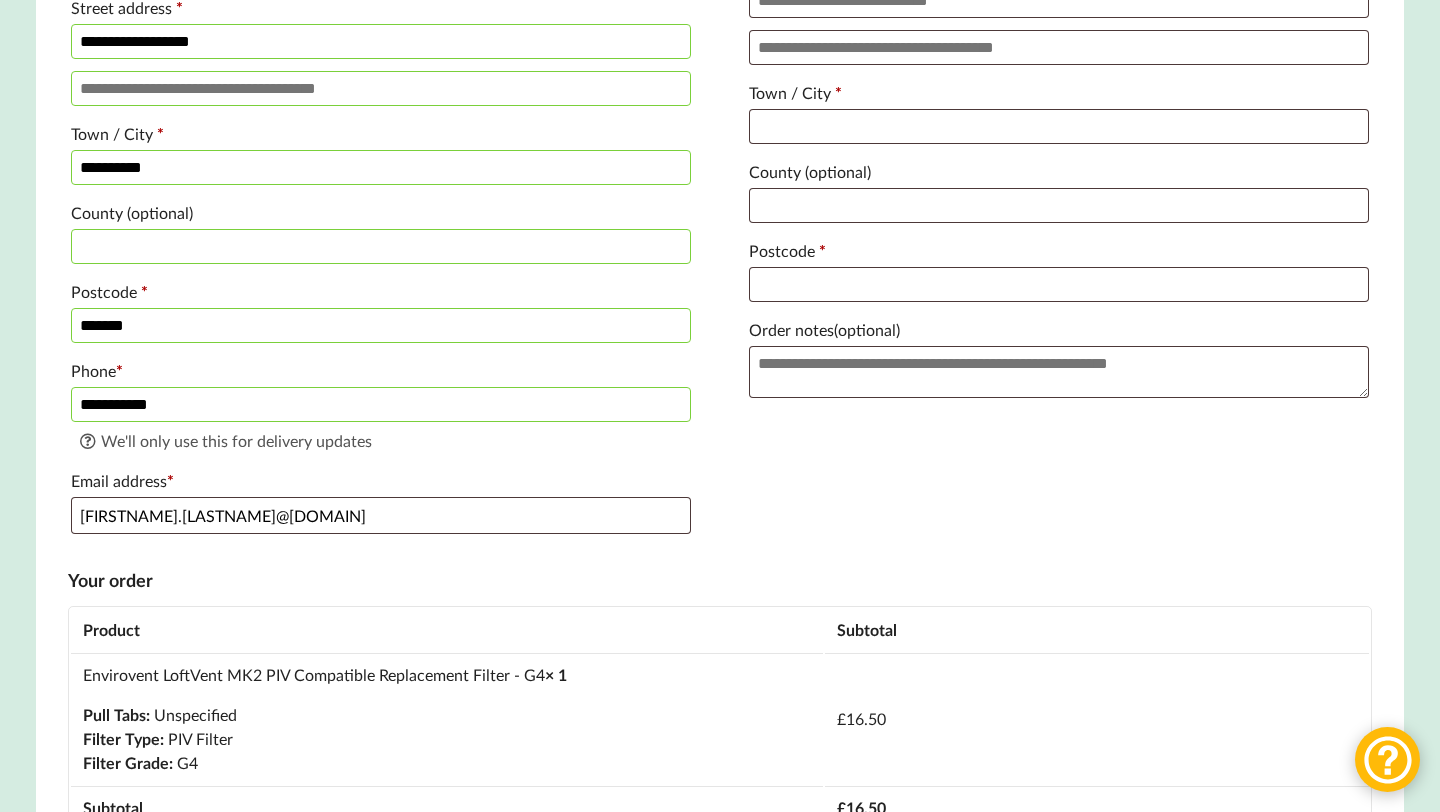 type on "**********" 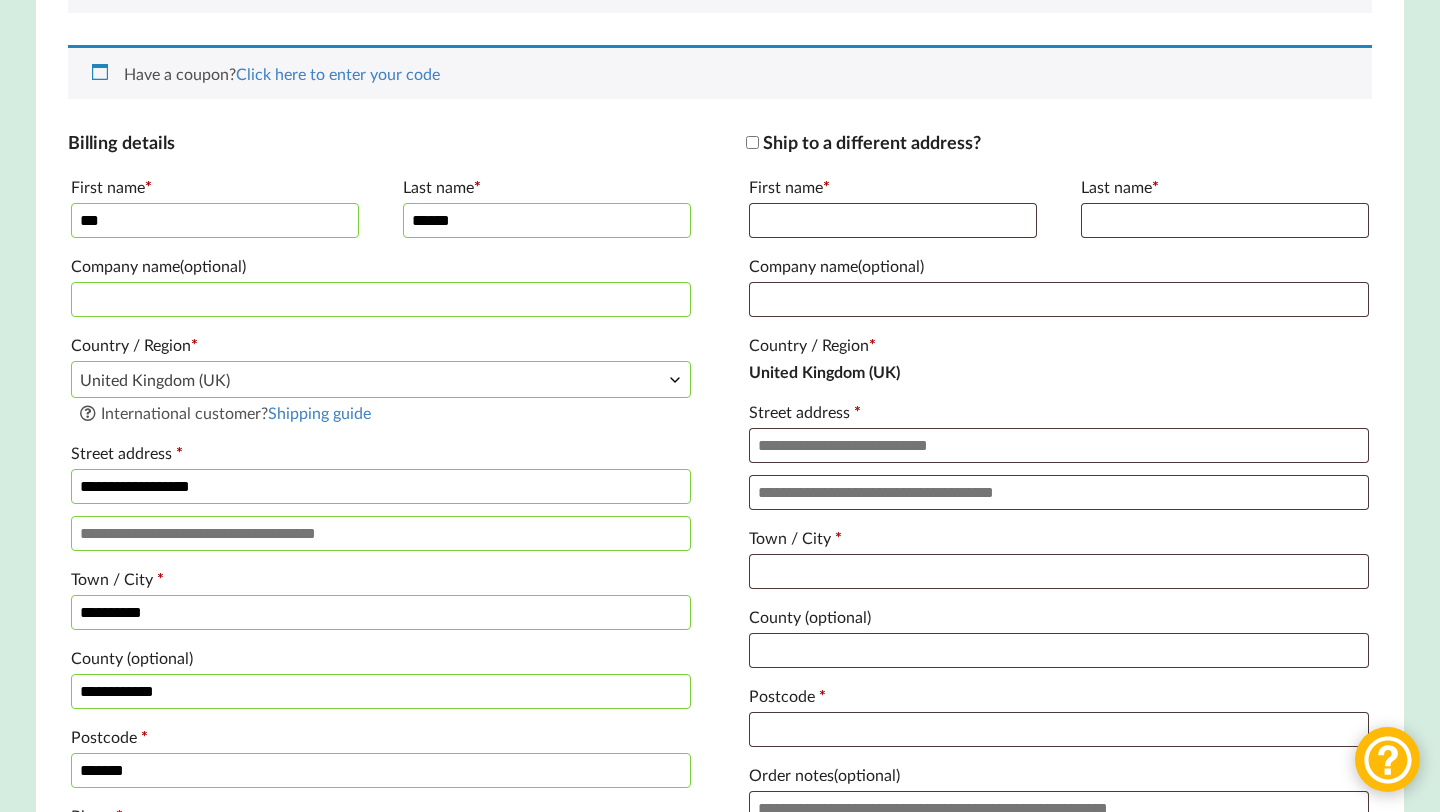 scroll, scrollTop: 421, scrollLeft: 0, axis: vertical 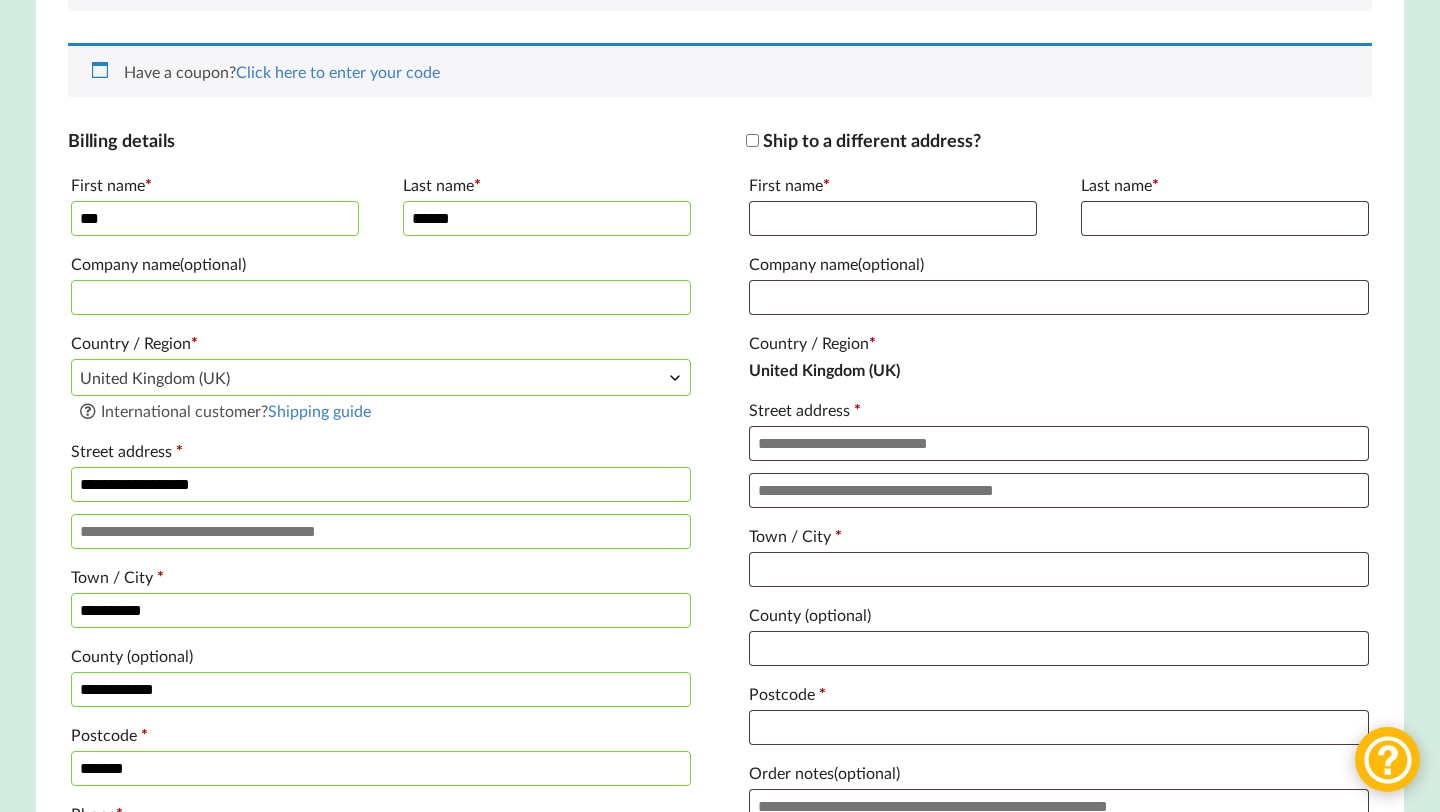 click on "Ship to a different address?" at bounding box center (863, 140) 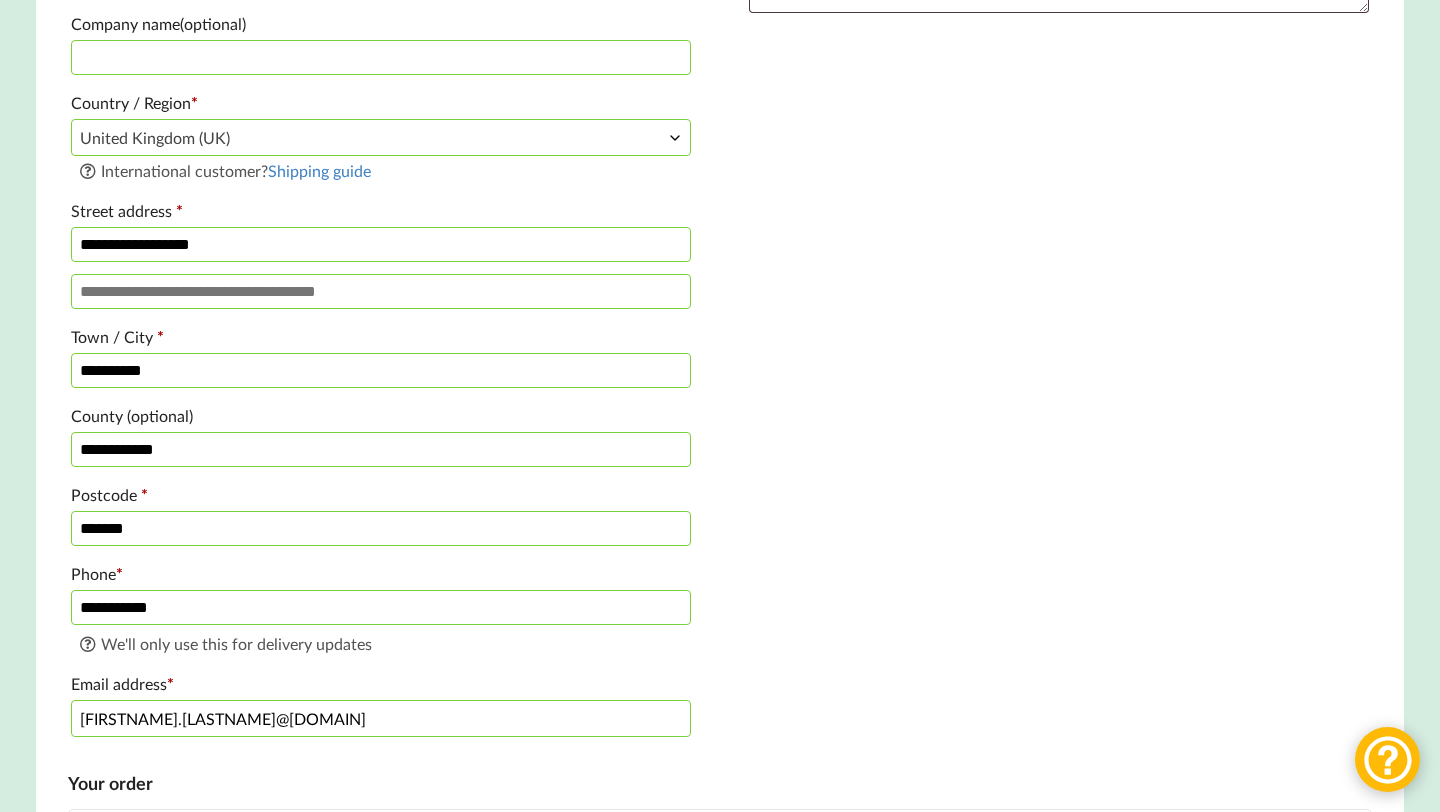 scroll, scrollTop: 691, scrollLeft: 0, axis: vertical 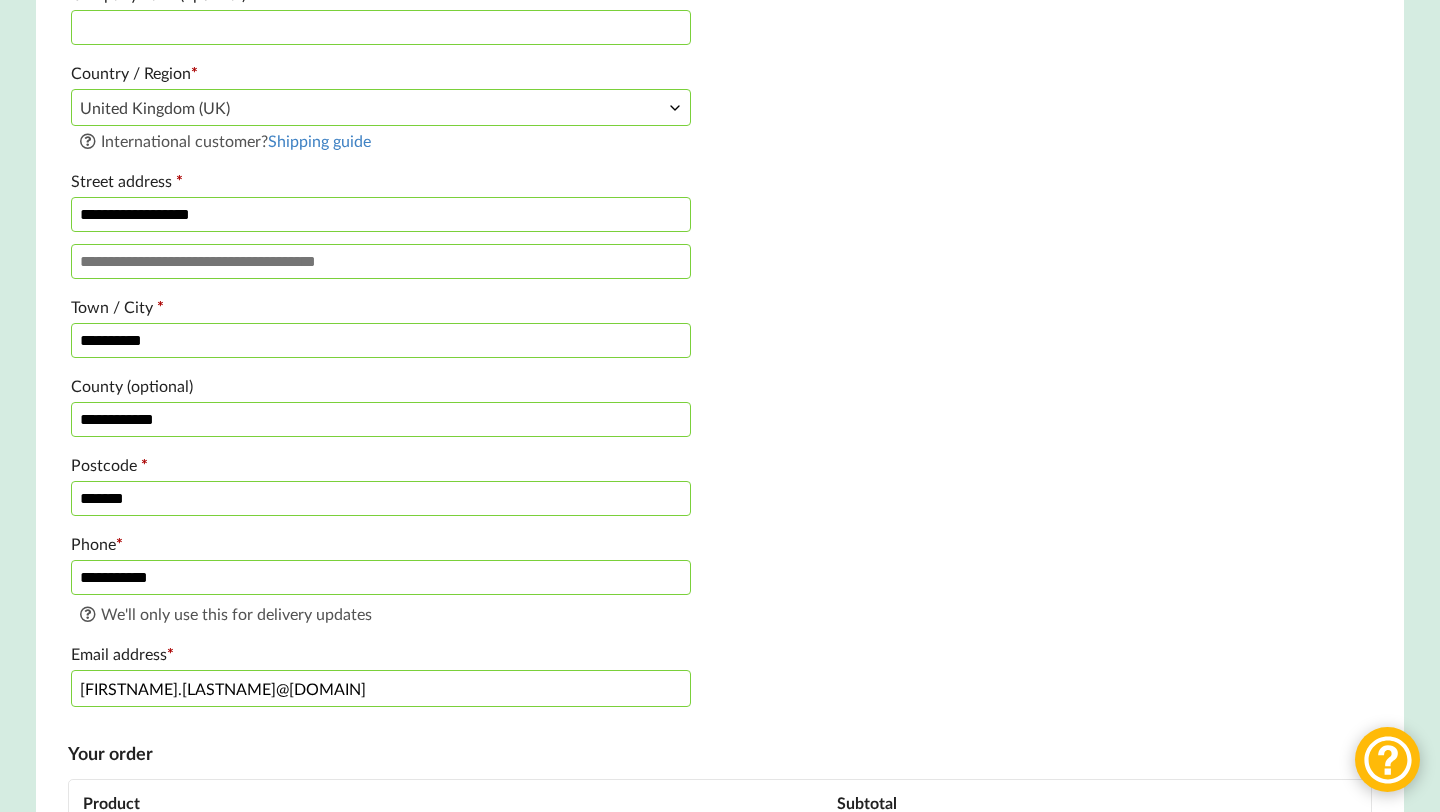 click on "**********" at bounding box center (381, 214) 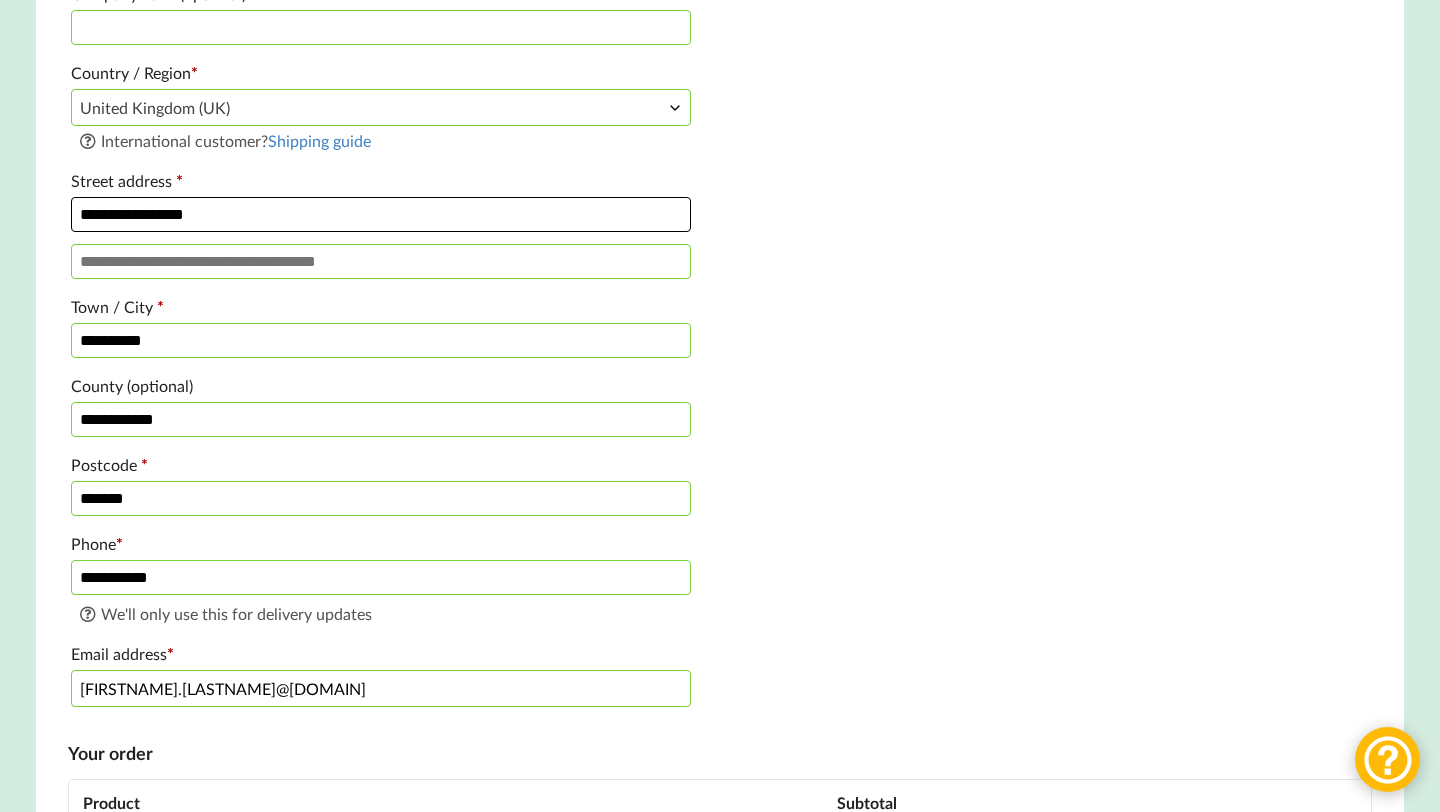 type on "**********" 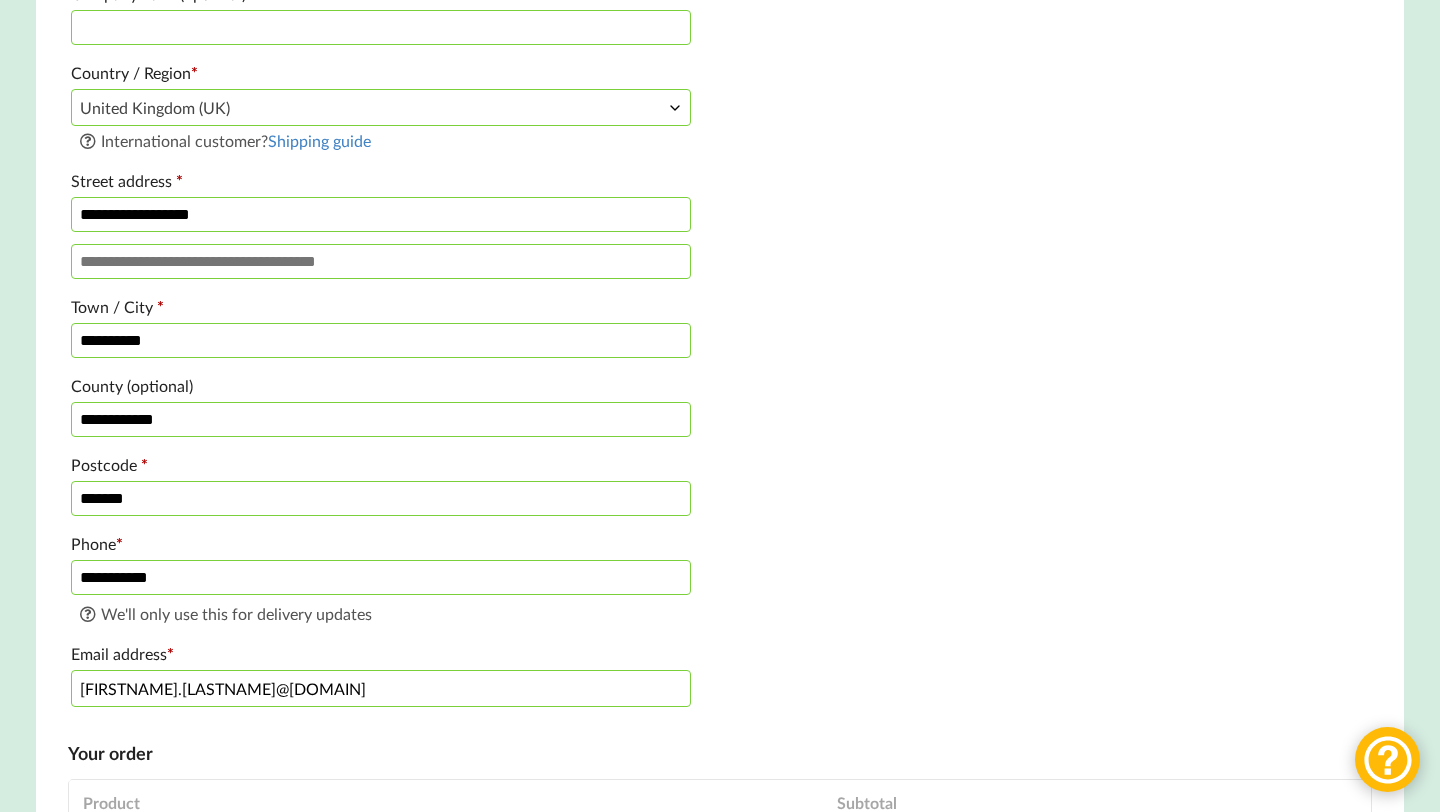 click on "**********" at bounding box center (720, 287) 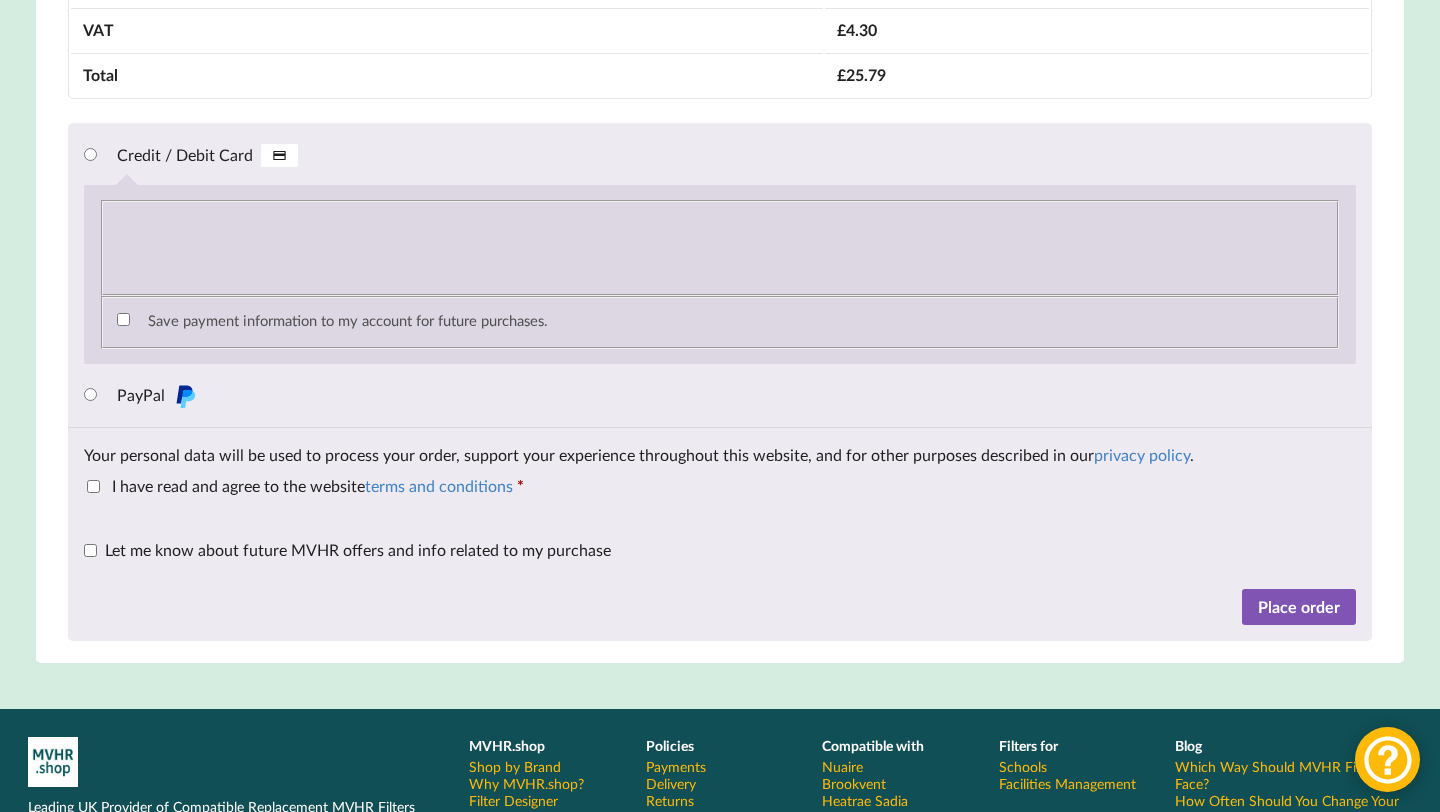 scroll, scrollTop: 1847, scrollLeft: 0, axis: vertical 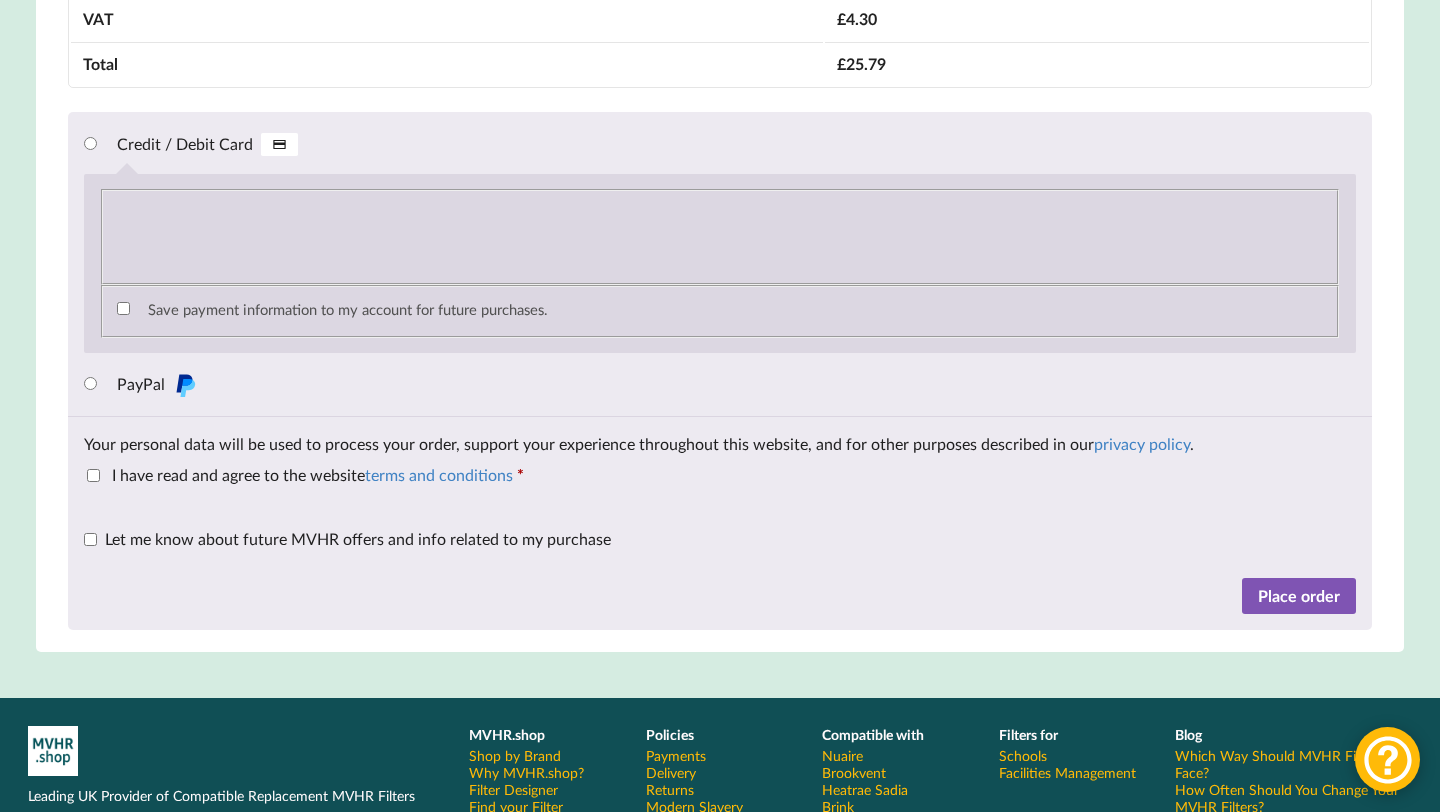 click on "Let me know about future MVHR offers and info related to my purchase  (optional)" at bounding box center [347, 538] 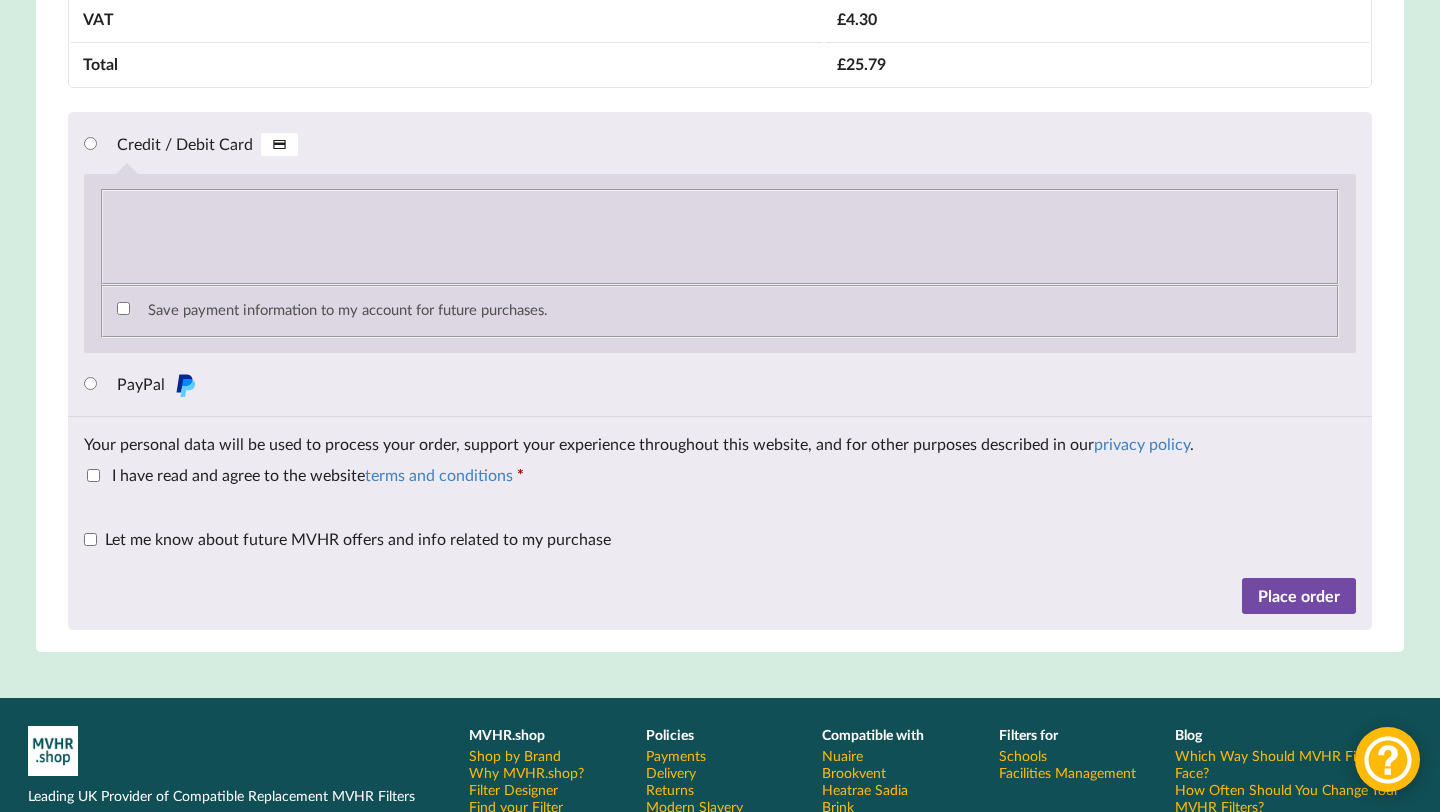 click on "Place order" at bounding box center (1299, 596) 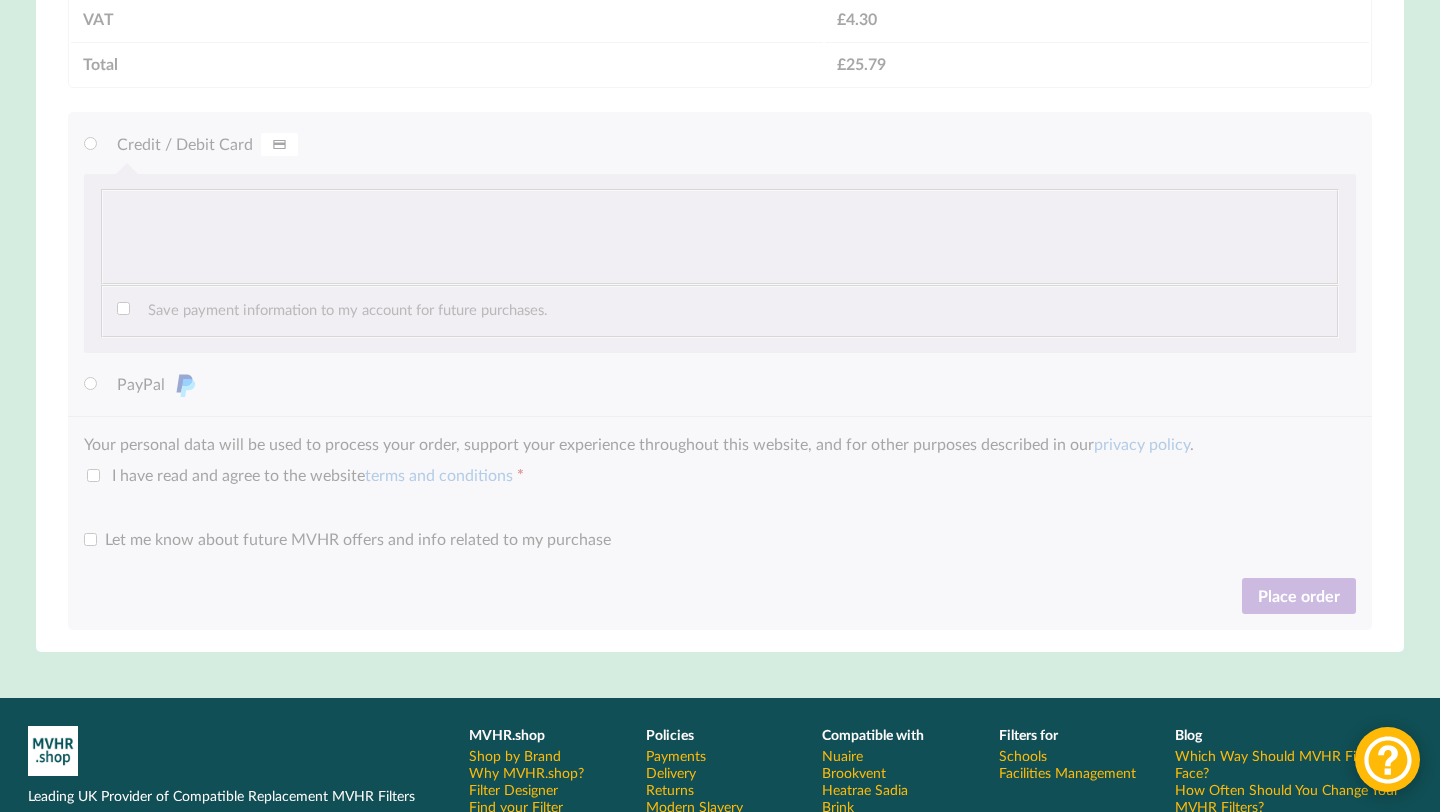 click at bounding box center [694, -1035] 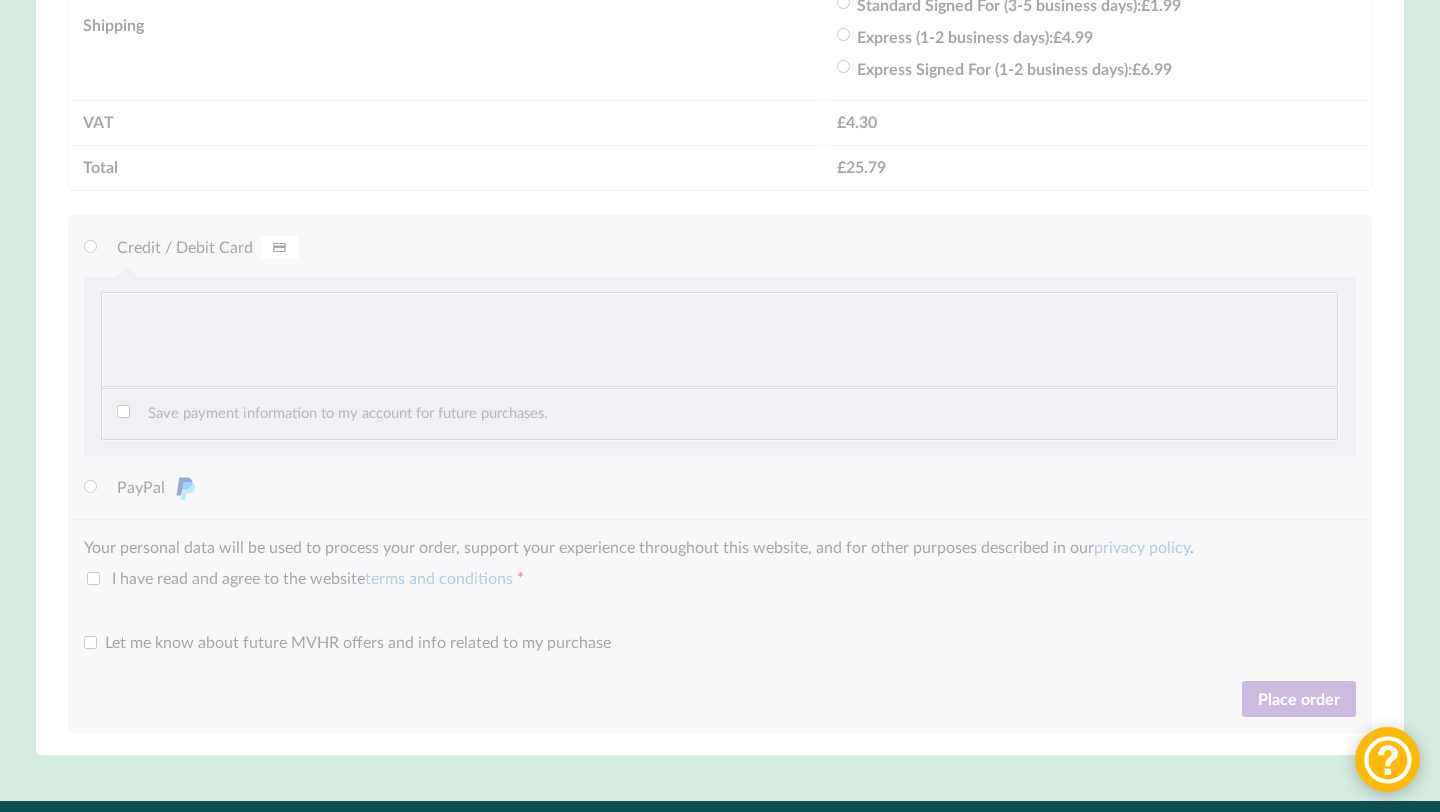 scroll, scrollTop: 1792, scrollLeft: 0, axis: vertical 